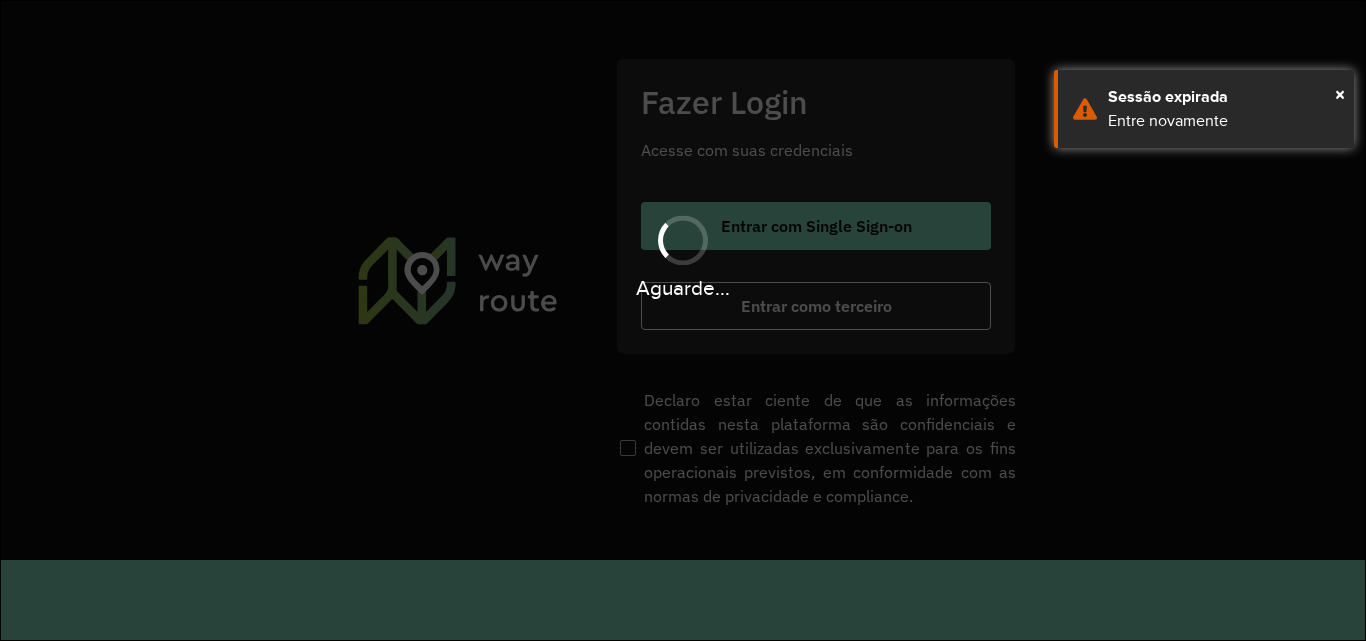 scroll, scrollTop: 0, scrollLeft: 0, axis: both 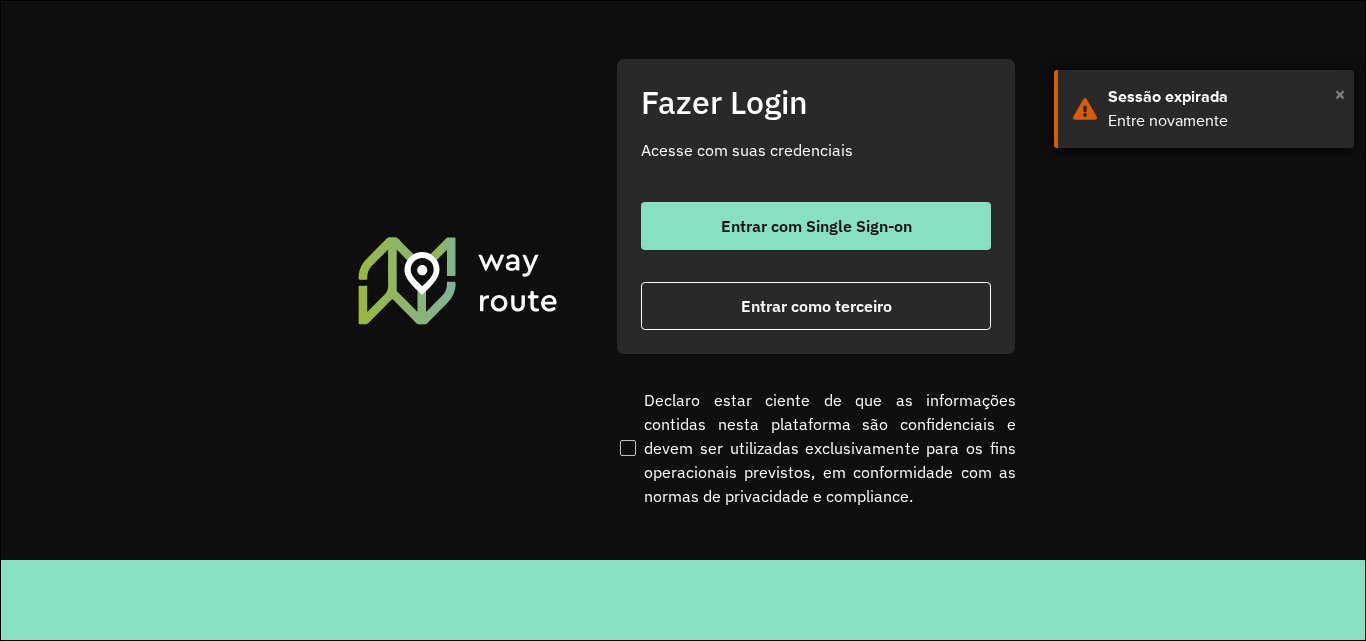 click on "×" at bounding box center [1340, 94] 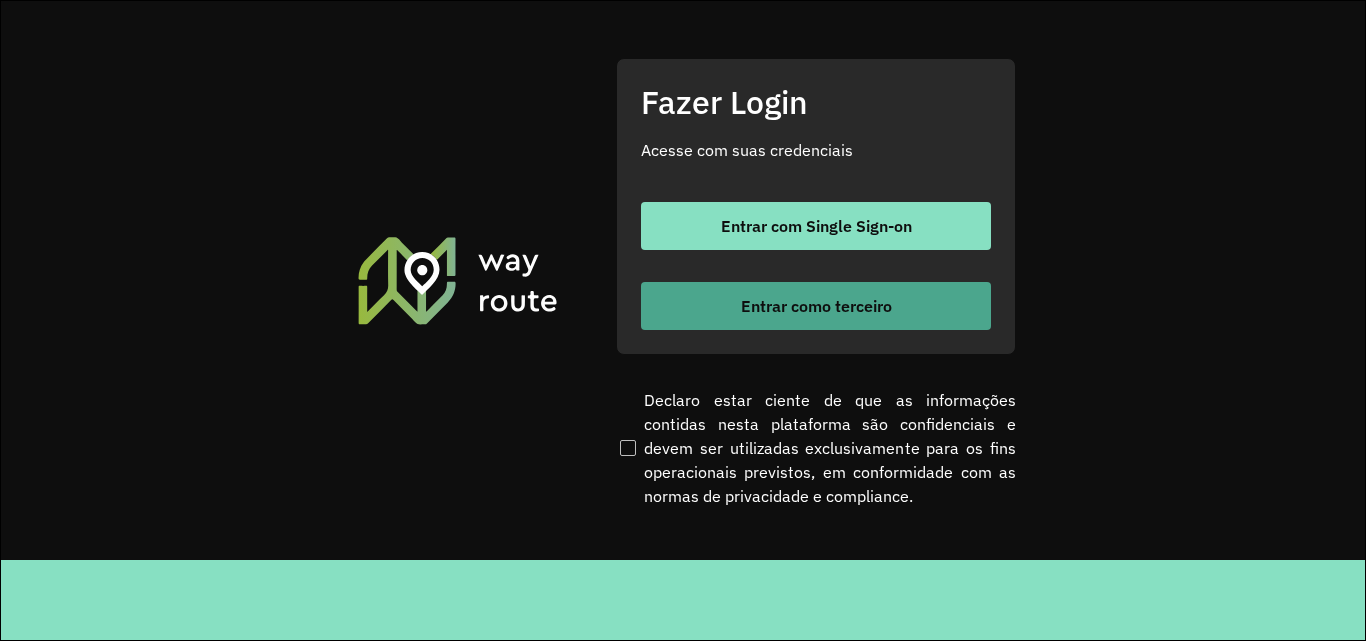 click on "Entrar como terceiro" at bounding box center [816, 306] 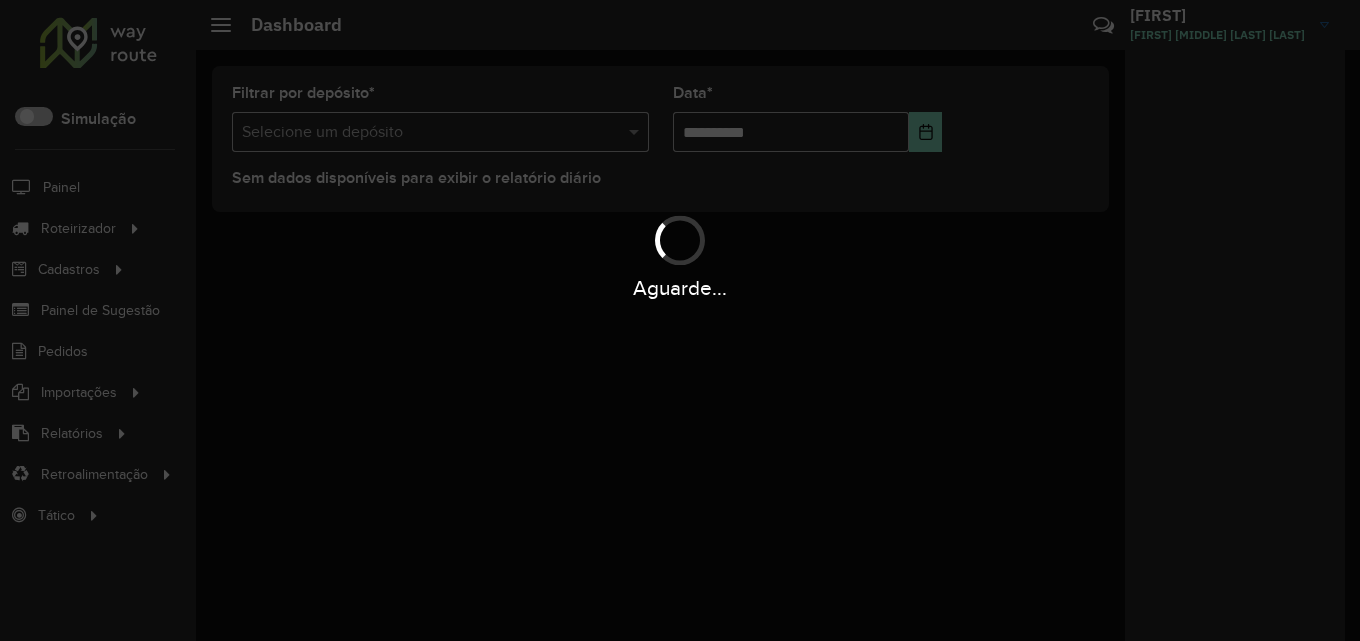 scroll, scrollTop: 0, scrollLeft: 0, axis: both 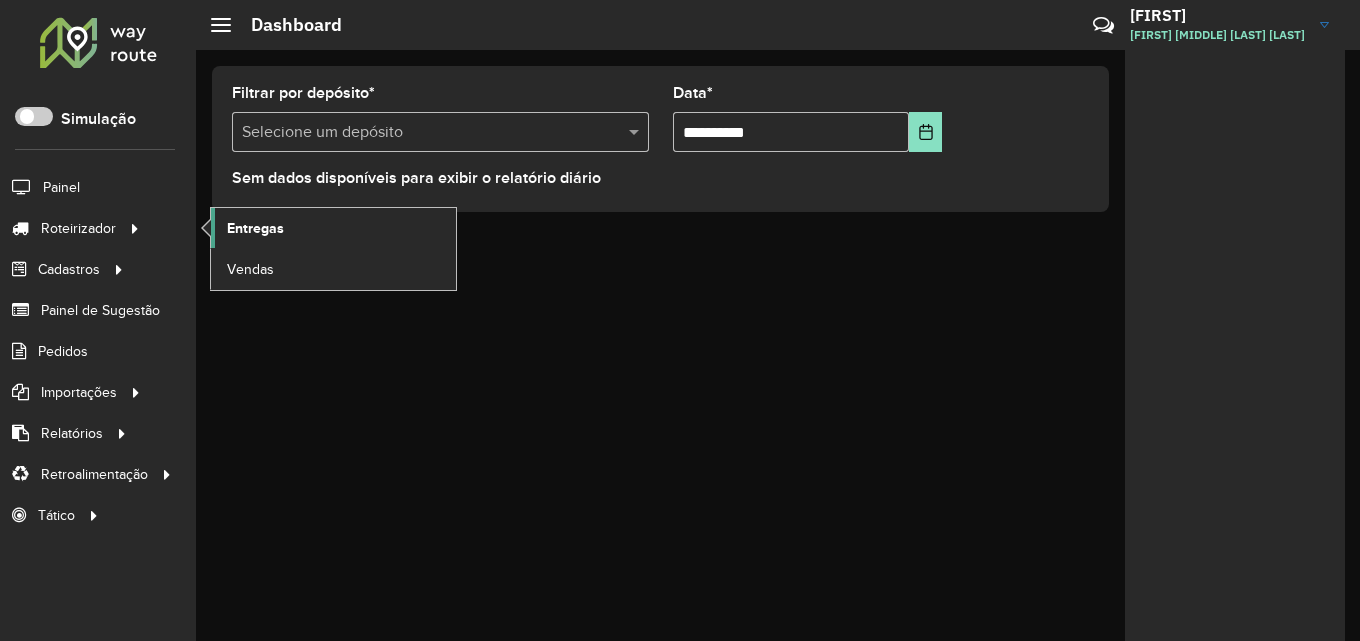 click on "Entregas" 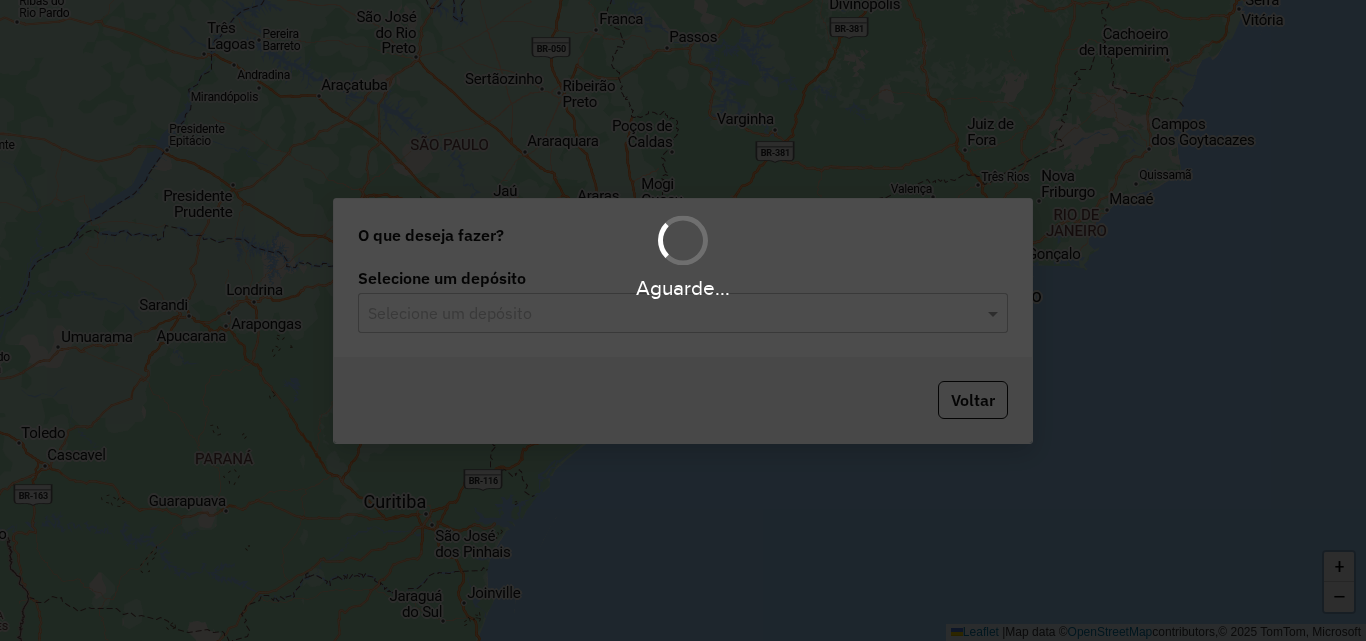 scroll, scrollTop: 0, scrollLeft: 0, axis: both 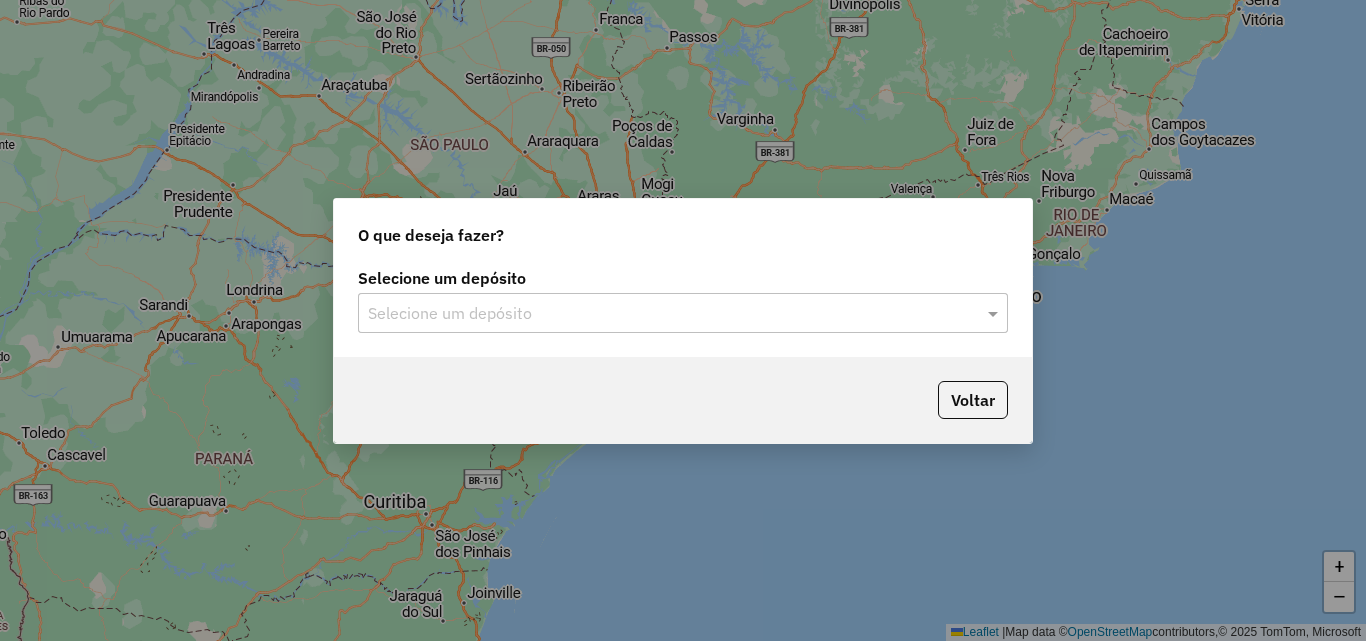 click on "Selecione um depósito" 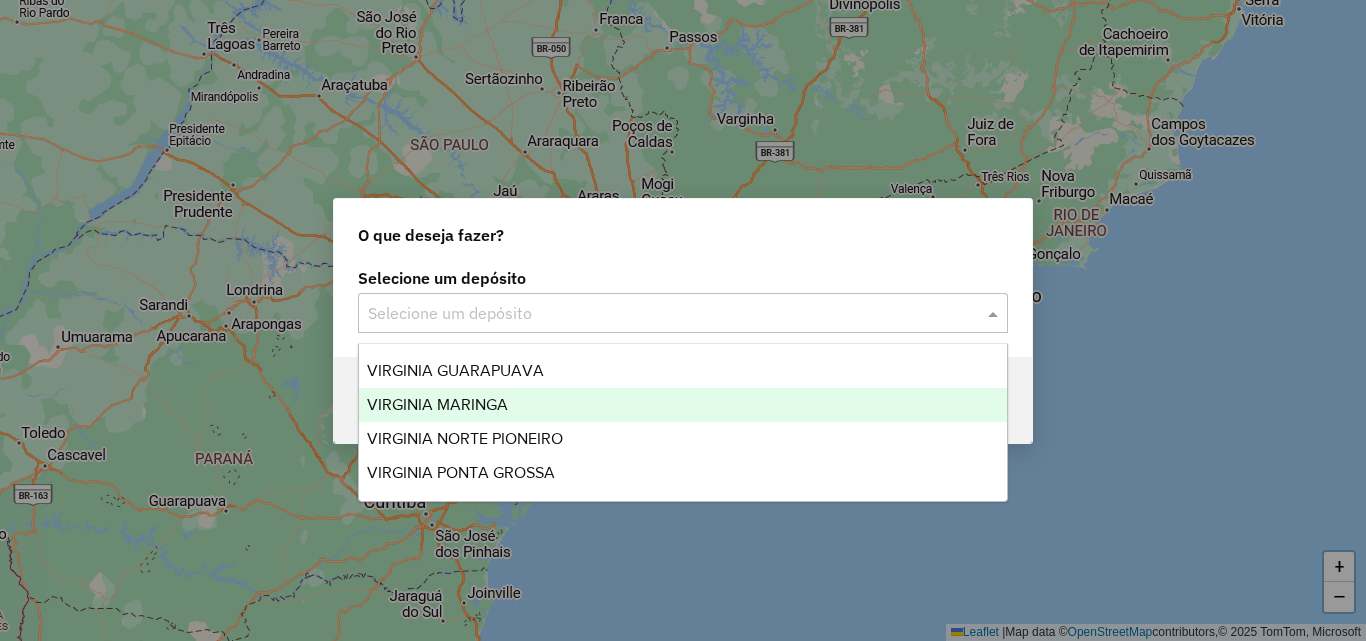 click on "VIRGINIA MARINGA" at bounding box center (683, 405) 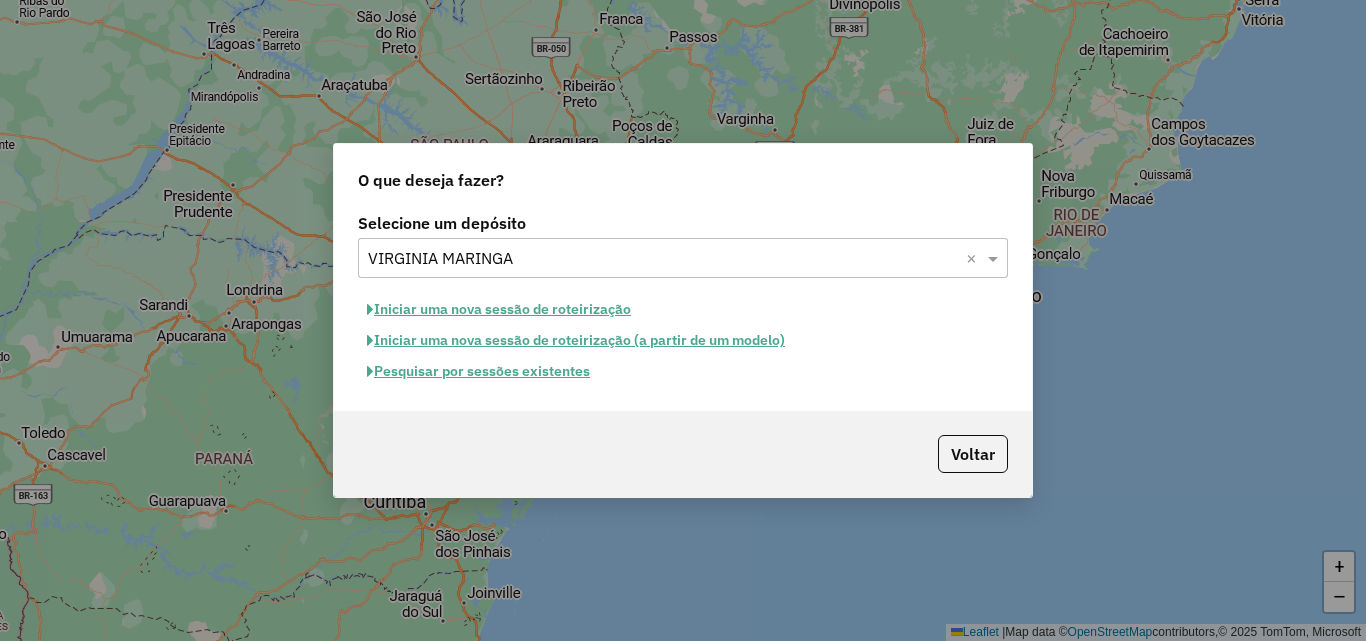 click on "Pesquisar por sessões existentes" 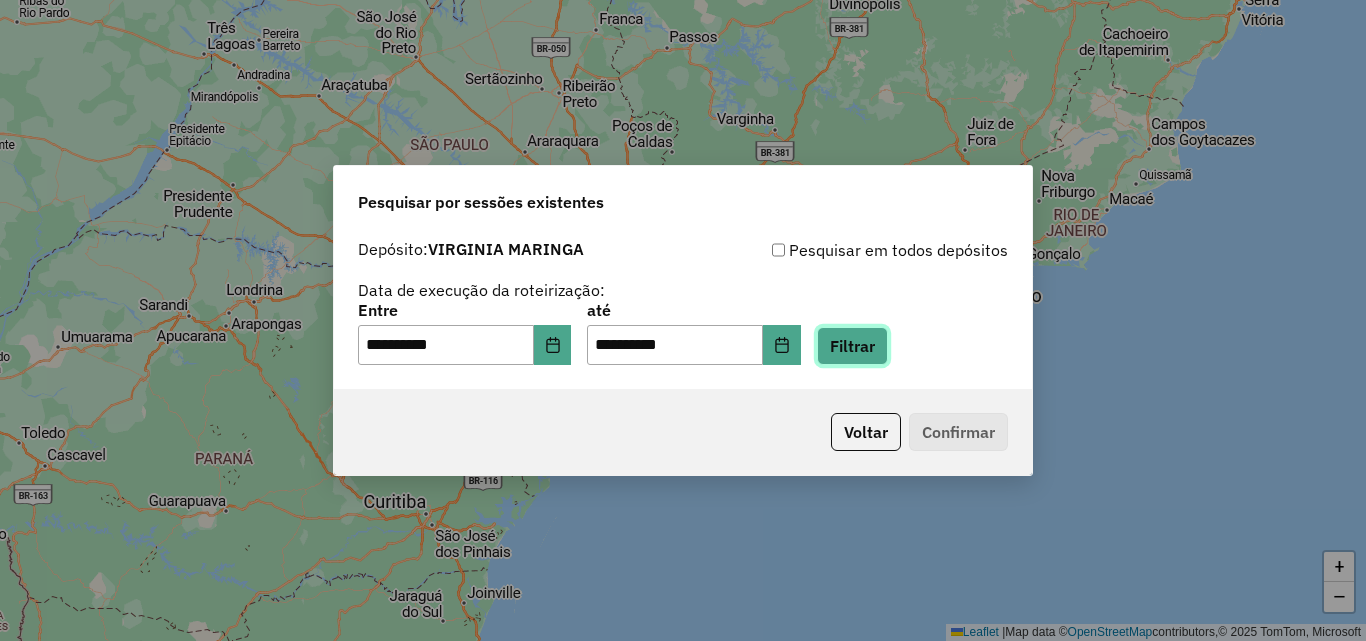 click on "Filtrar" 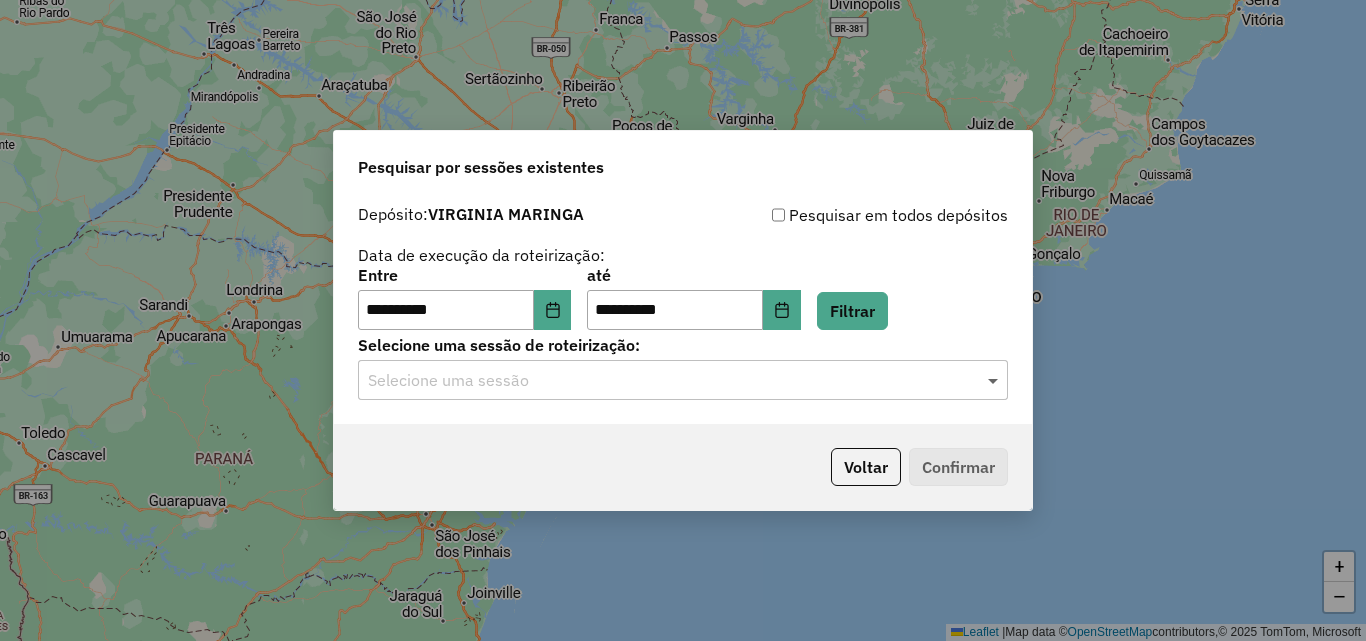 click 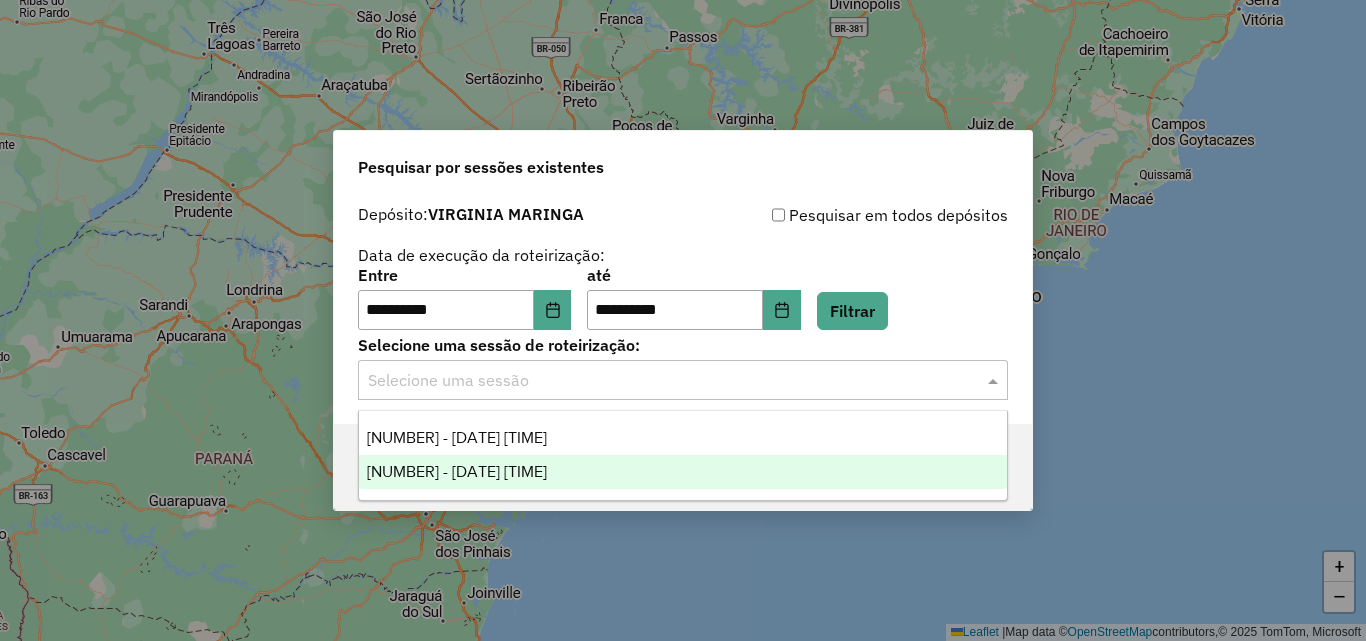 click on "975735 - 06/08/2025 22:55" at bounding box center (457, 471) 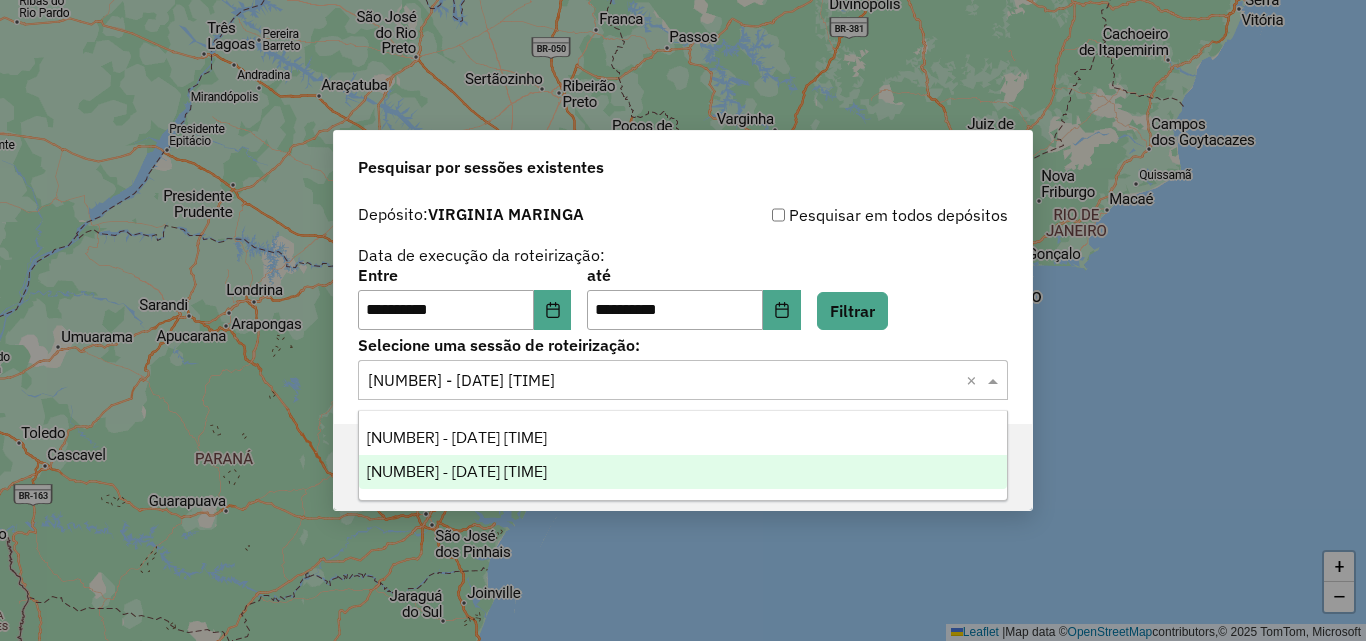 click 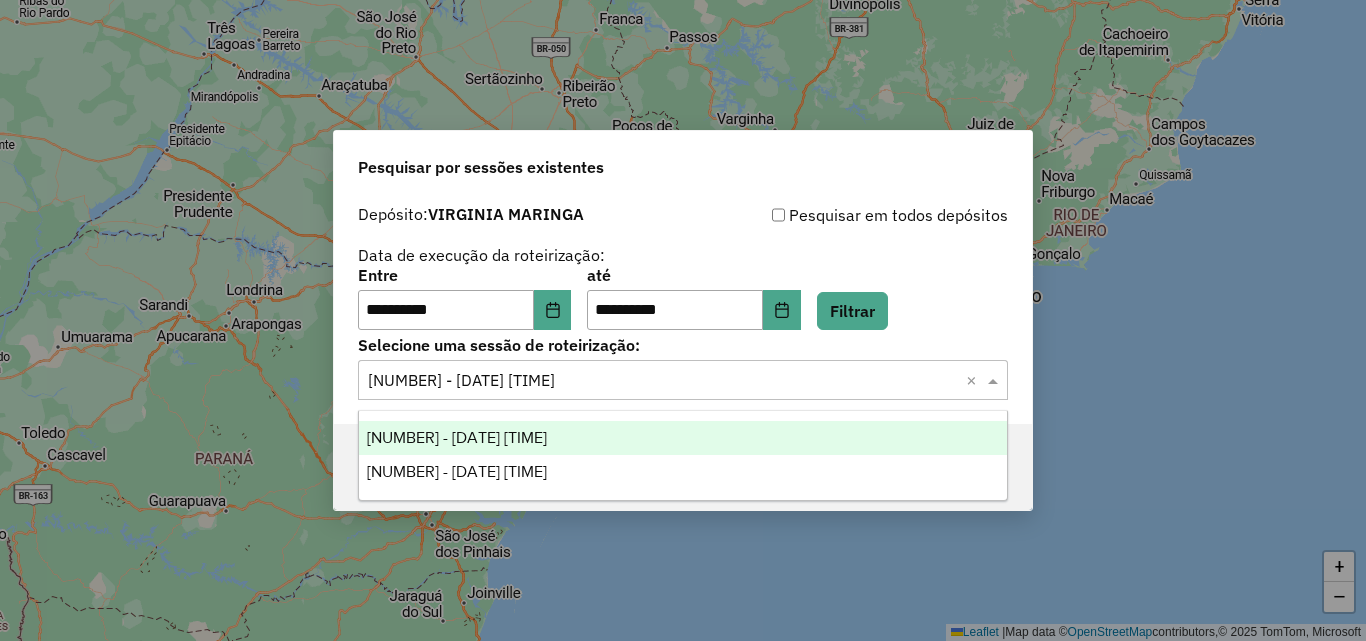 click on "975398 - 06/08/2025 17:52" at bounding box center (457, 437) 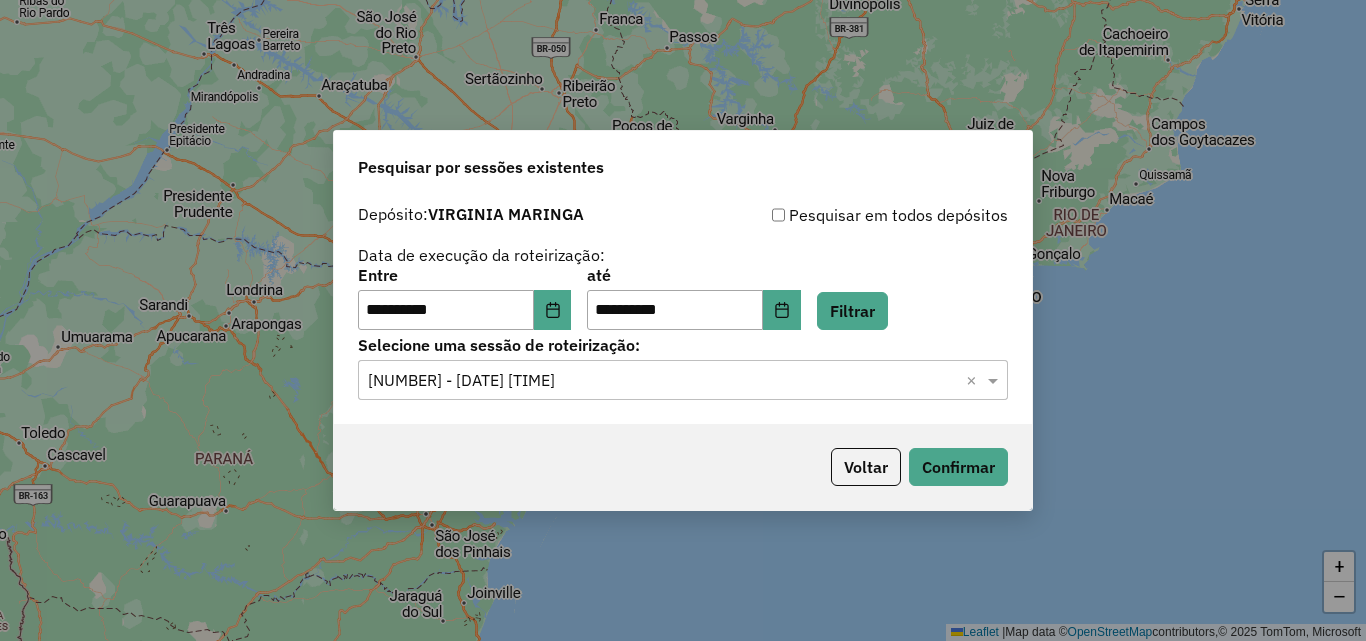 click on "Voltar   Confirmar" 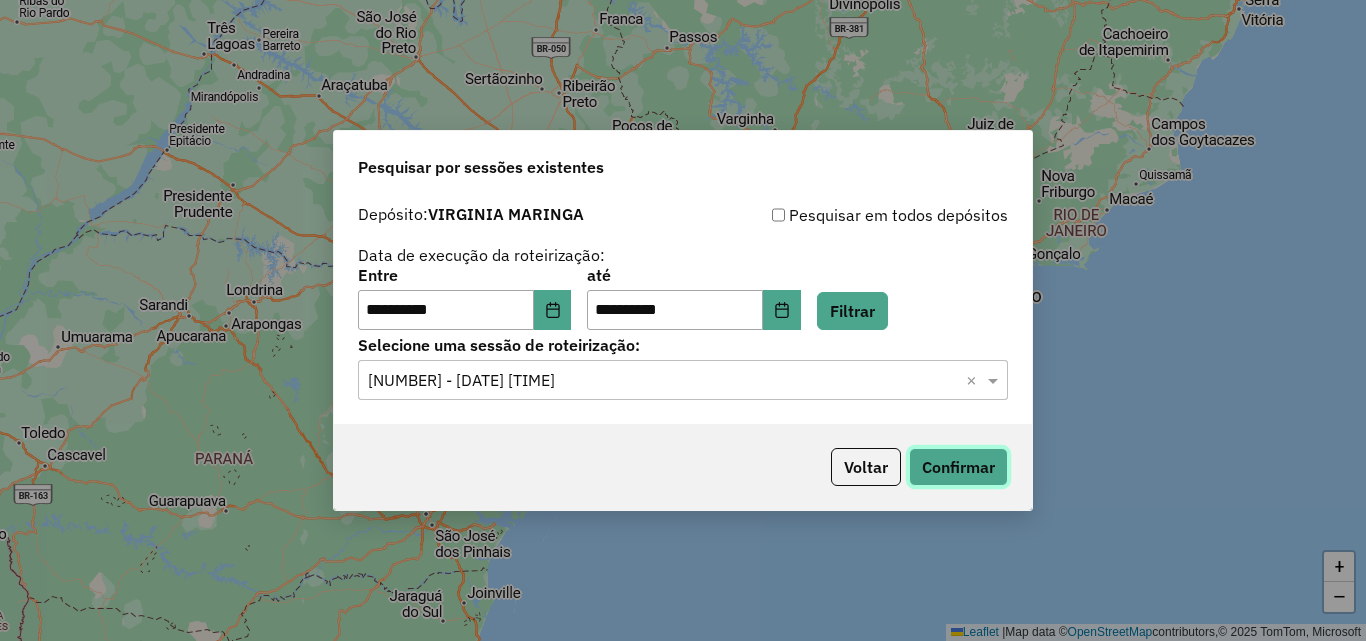 click on "Confirmar" 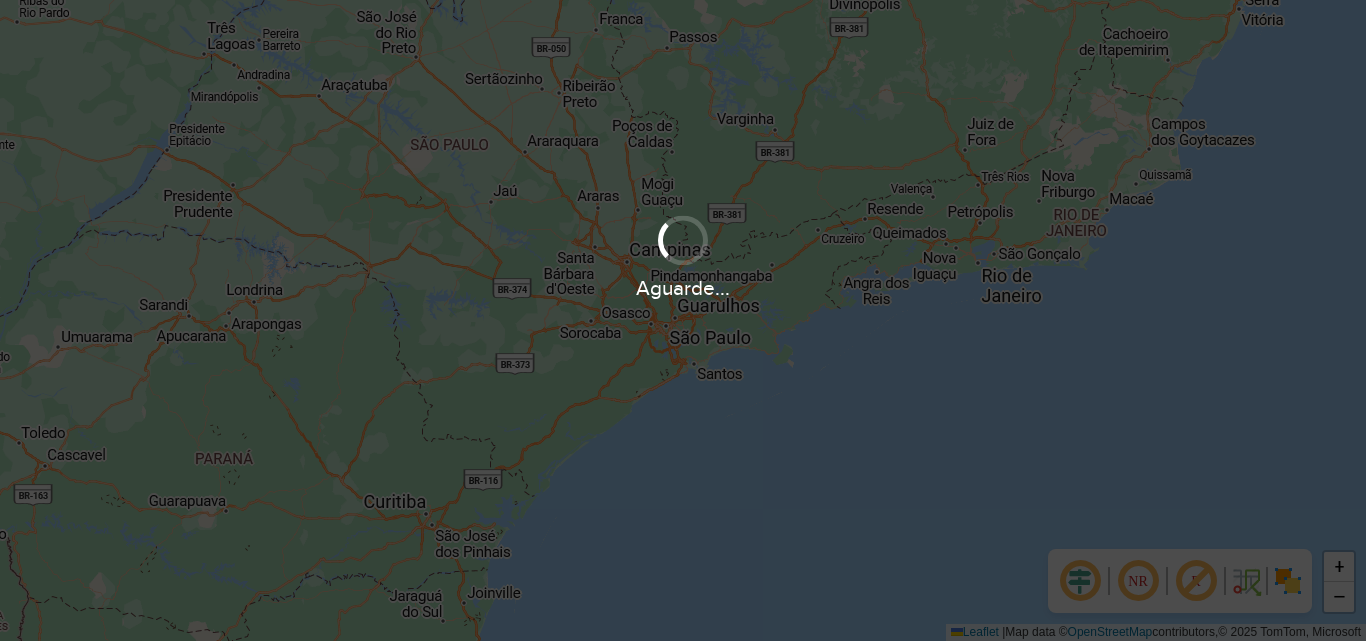 scroll, scrollTop: 0, scrollLeft: 0, axis: both 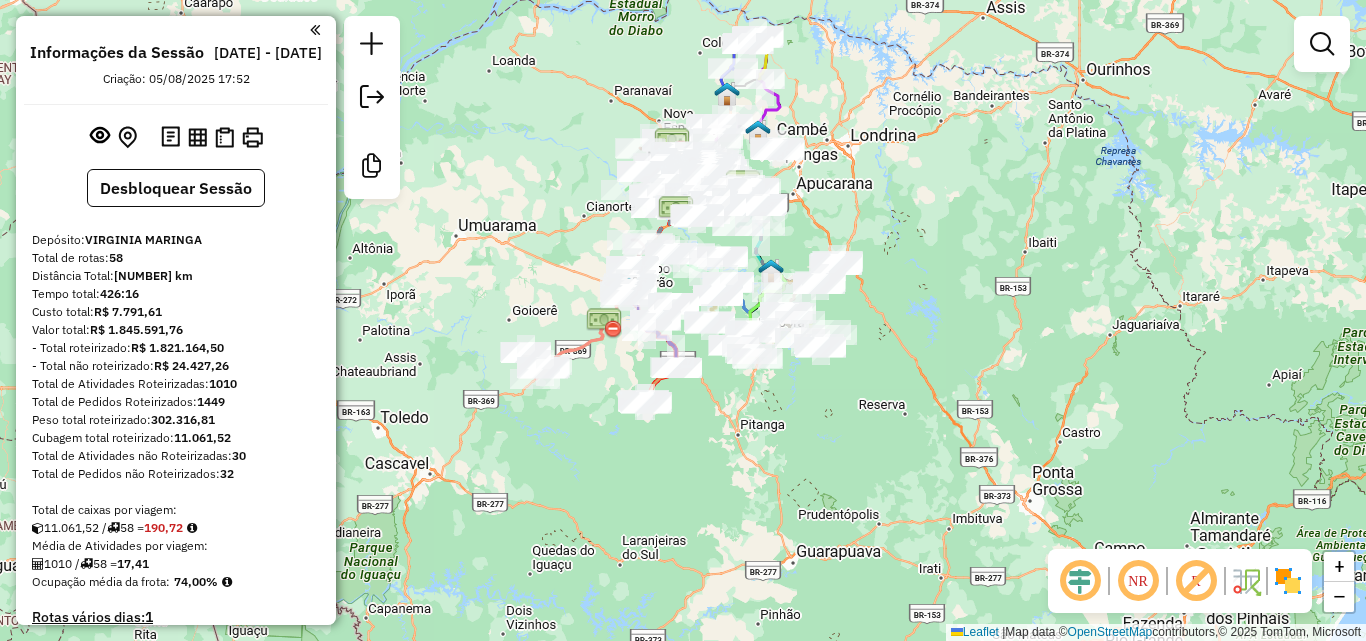 drag, startPoint x: 1090, startPoint y: 339, endPoint x: 982, endPoint y: 217, distance: 162.93558 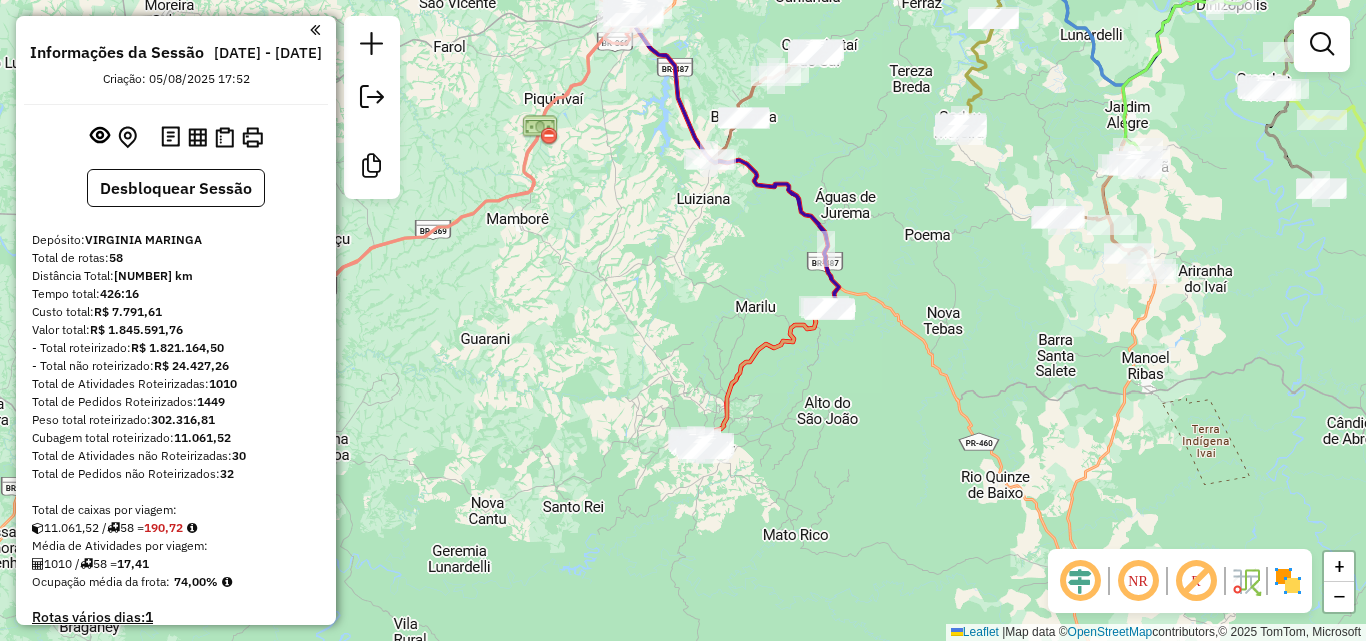 drag, startPoint x: 841, startPoint y: 414, endPoint x: 761, endPoint y: 426, distance: 80.895 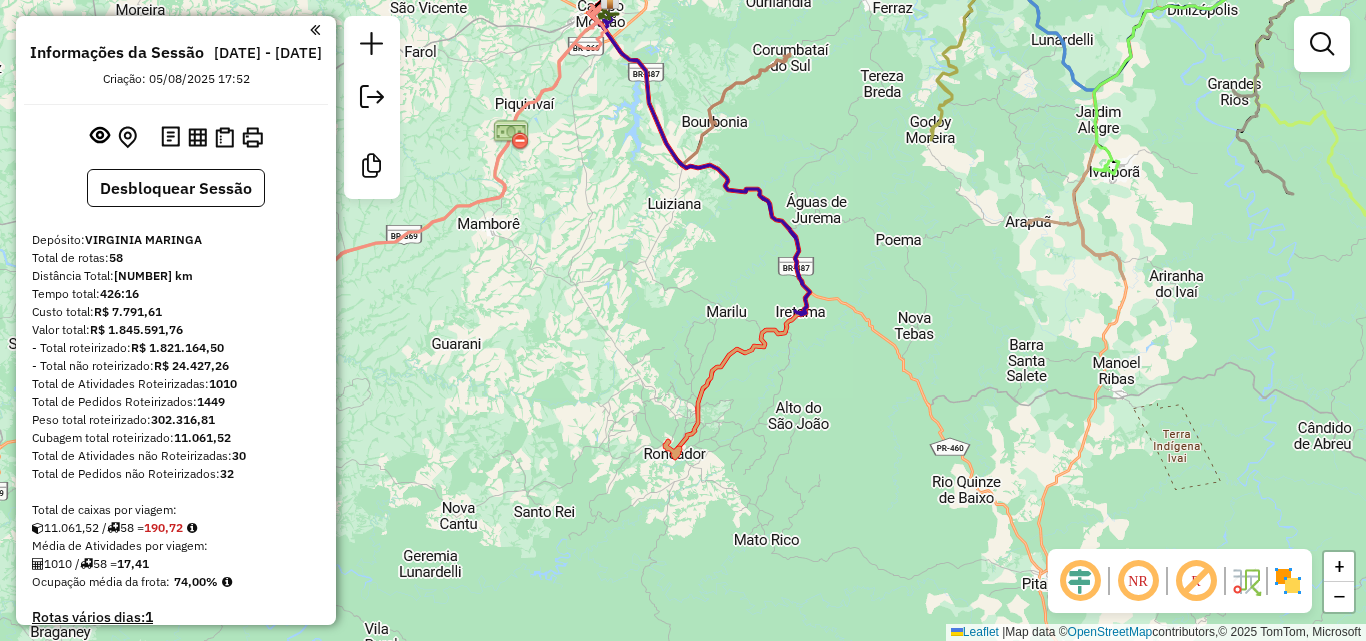 click 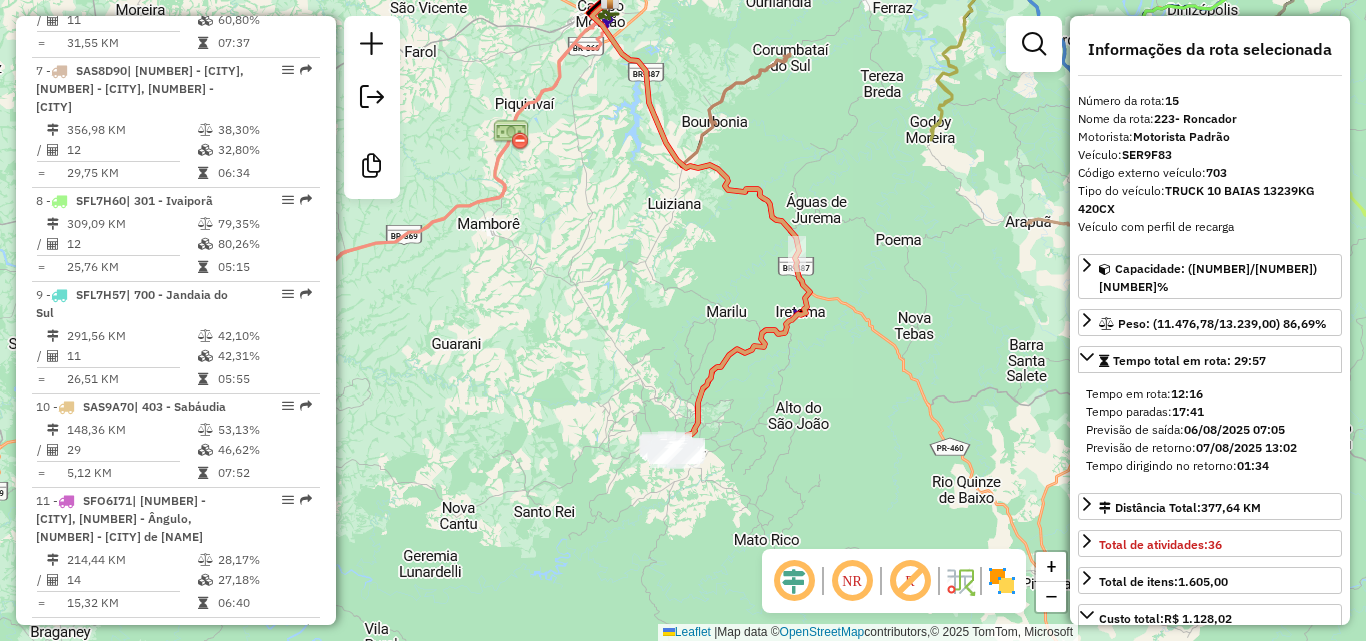 scroll, scrollTop: 2320, scrollLeft: 0, axis: vertical 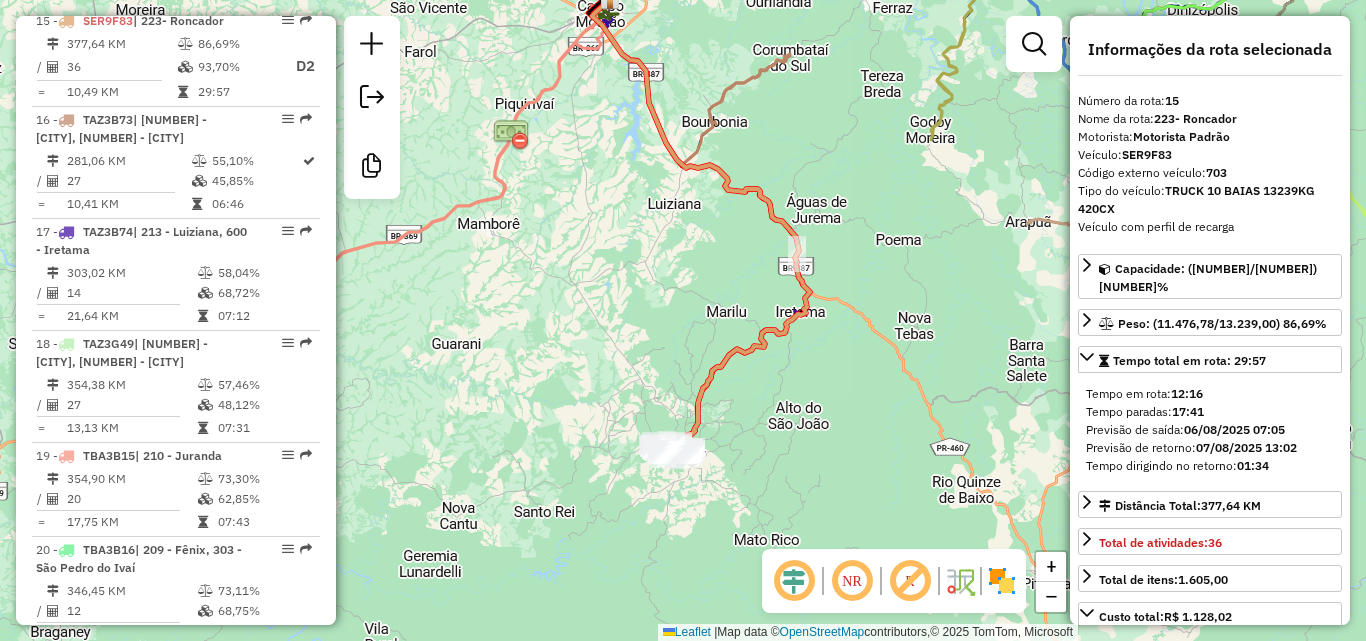 click 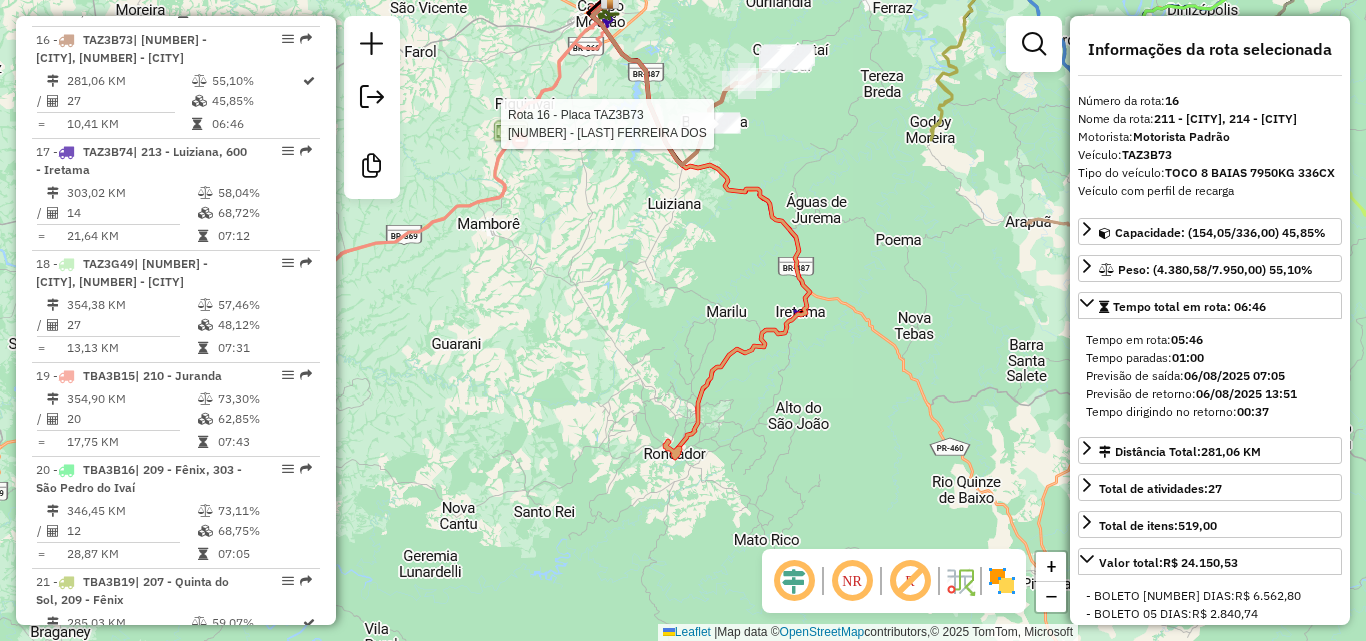 scroll, scrollTop: 2419, scrollLeft: 0, axis: vertical 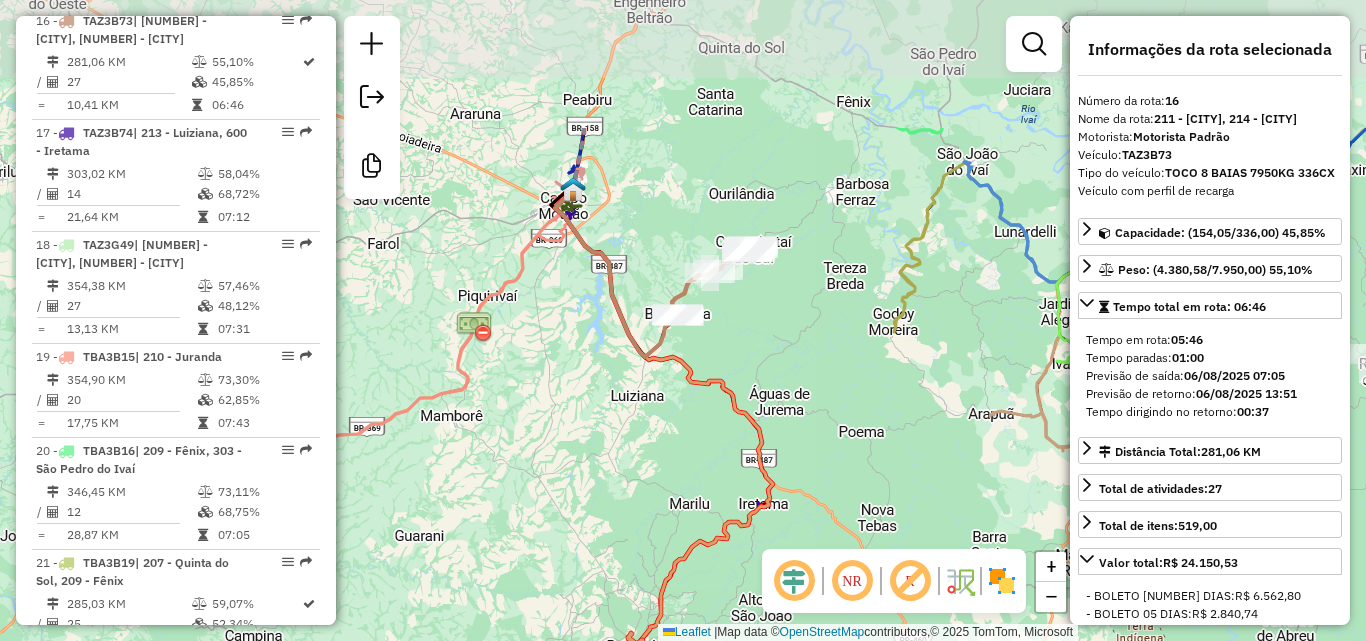 drag, startPoint x: 992, startPoint y: 158, endPoint x: 955, endPoint y: 350, distance: 195.53261 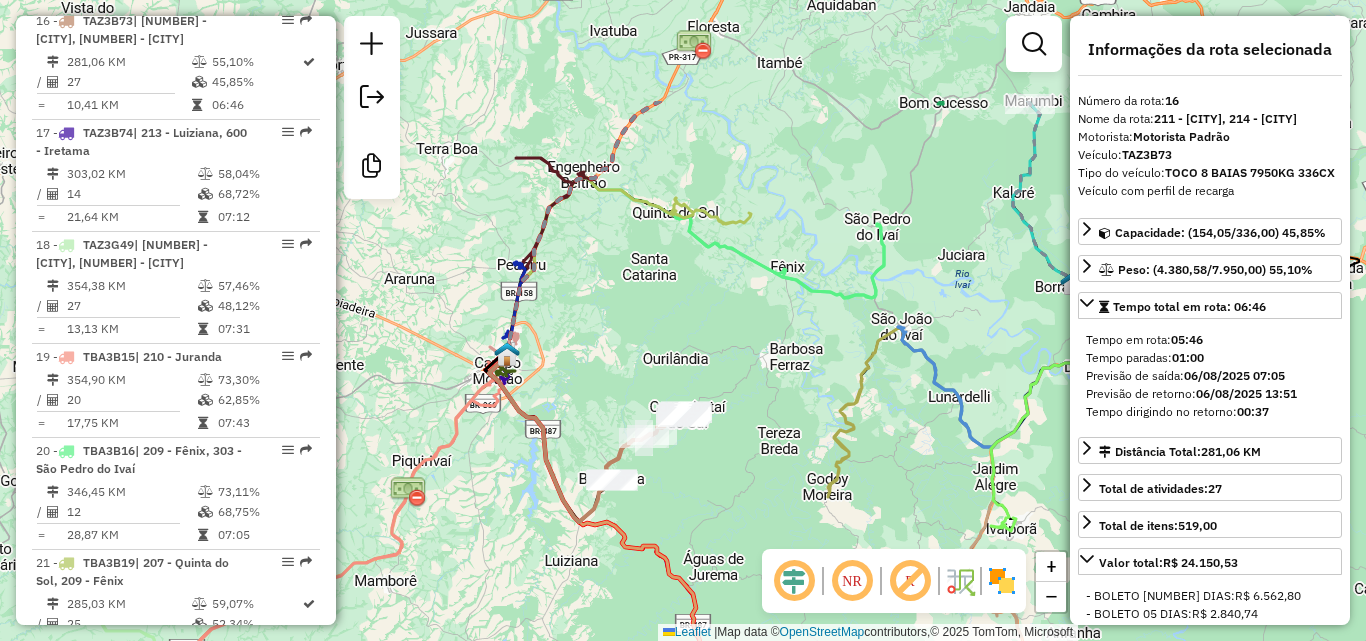 drag, startPoint x: 674, startPoint y: 131, endPoint x: 608, endPoint y: 296, distance: 177.71043 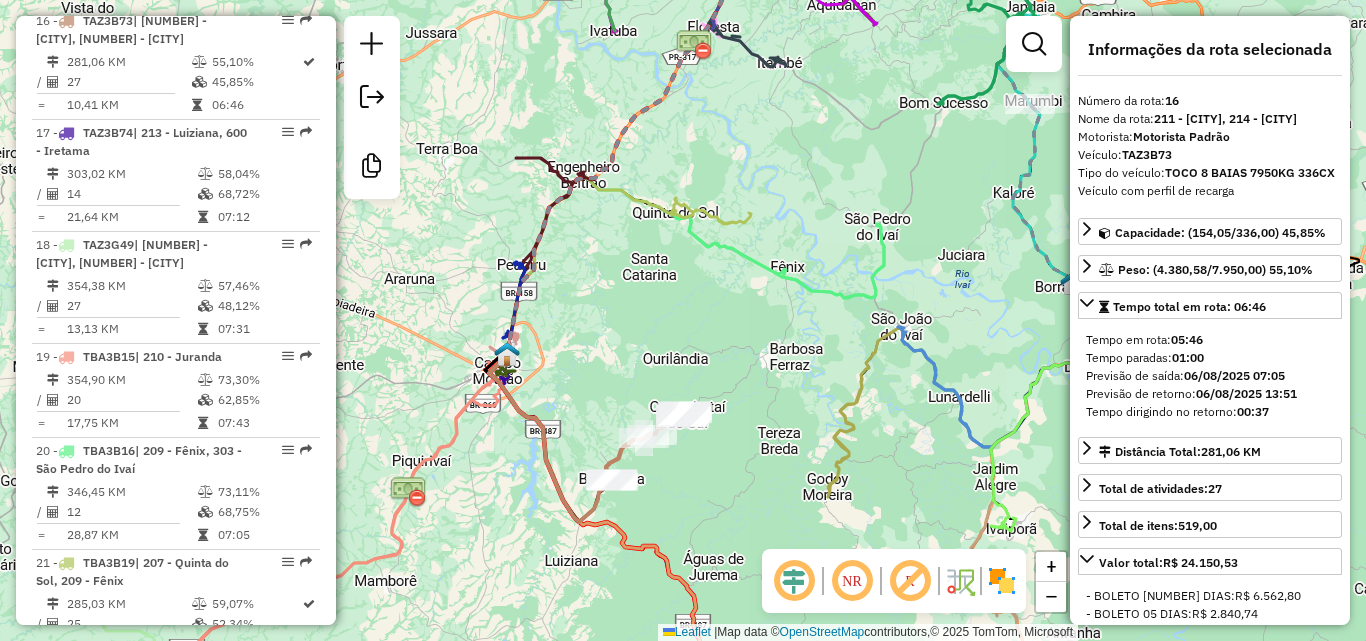 click 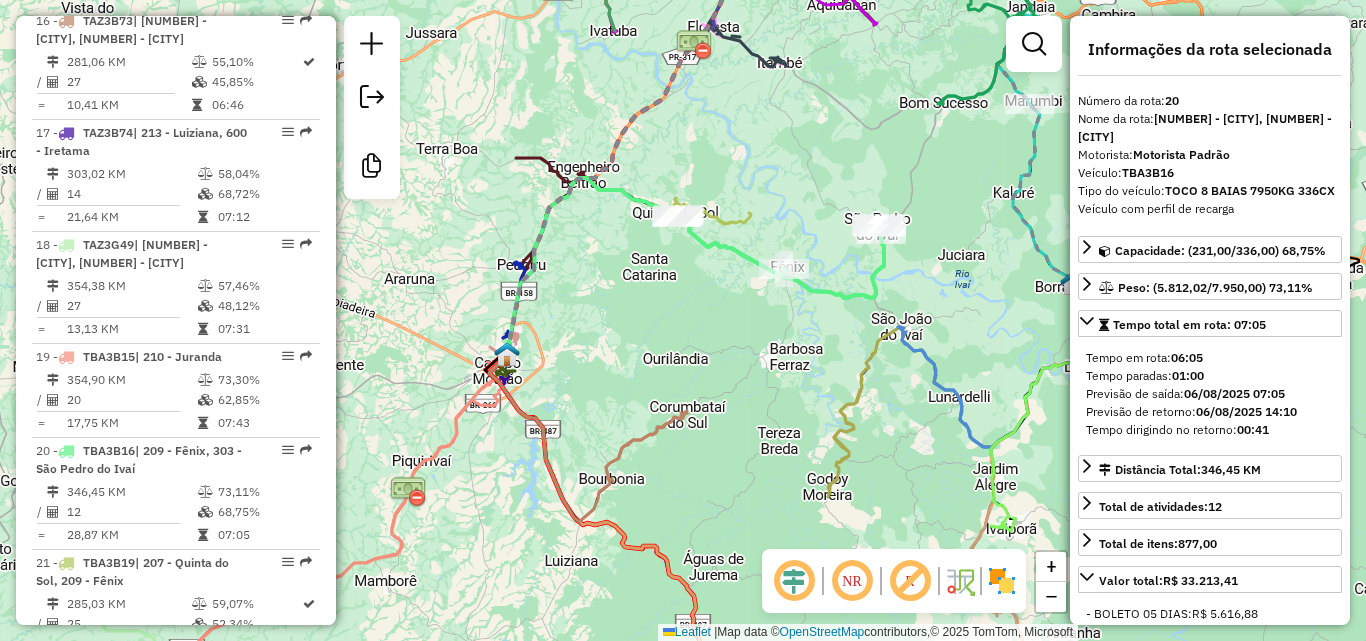 scroll, scrollTop: 2849, scrollLeft: 0, axis: vertical 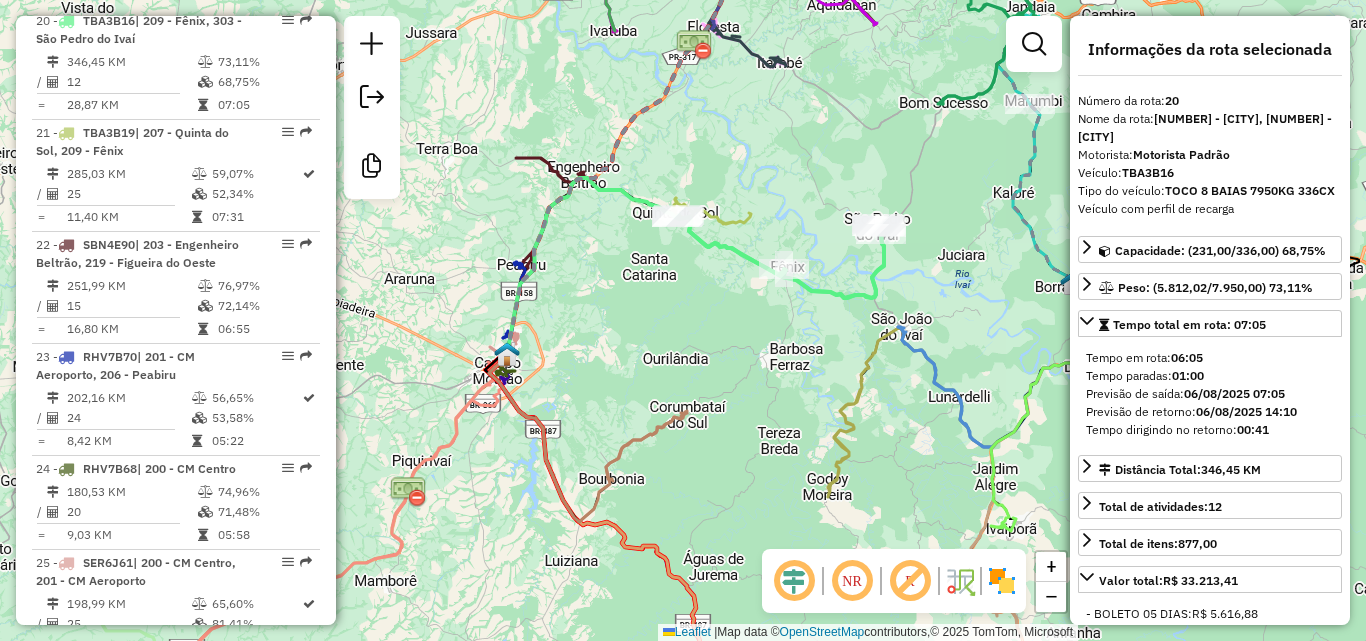 click 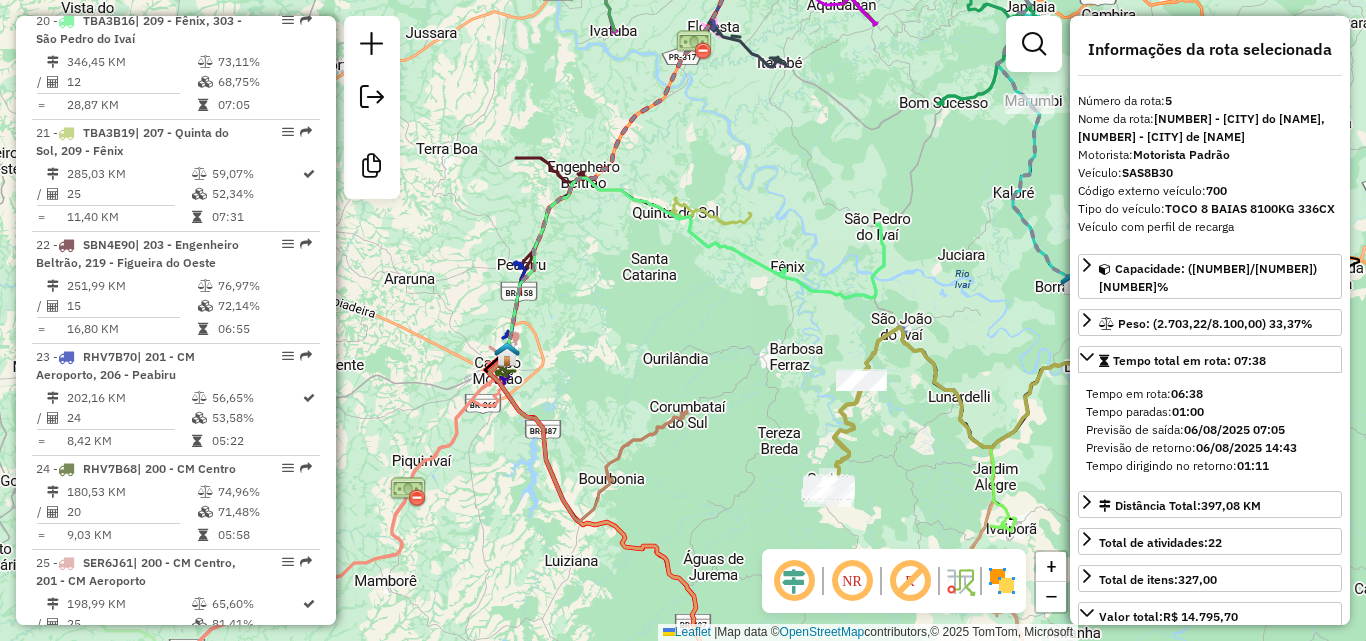 scroll, scrollTop: 1236, scrollLeft: 0, axis: vertical 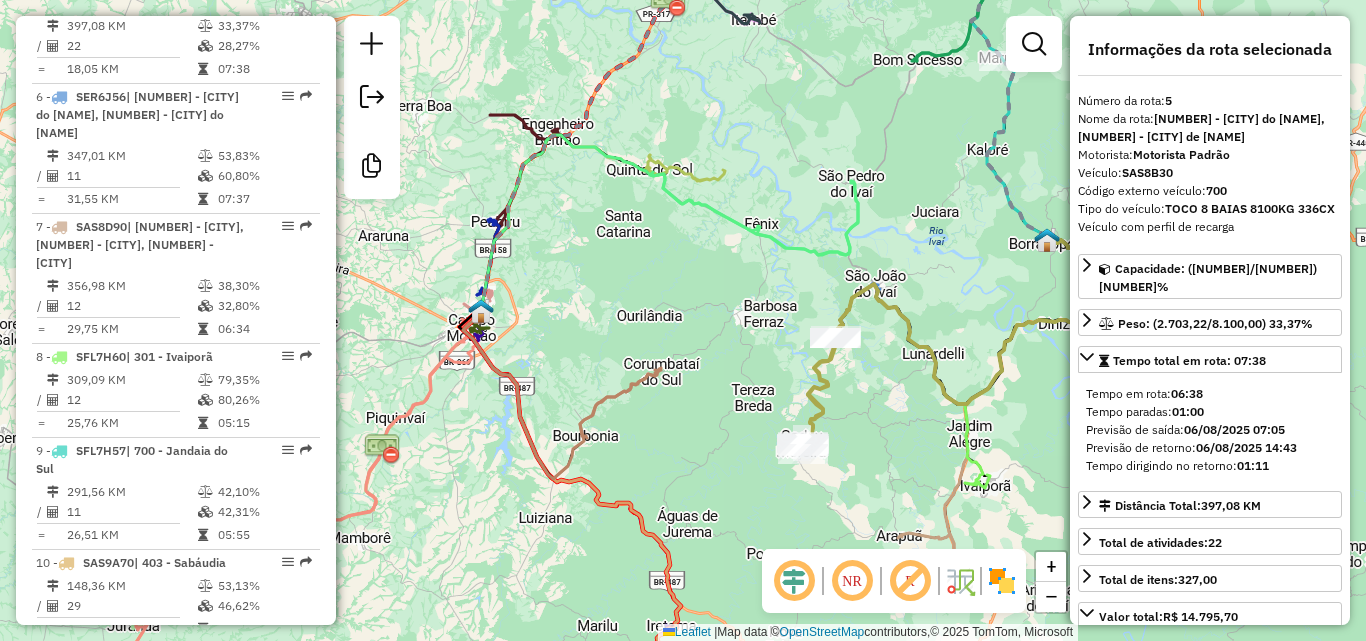 drag, startPoint x: 907, startPoint y: 418, endPoint x: 881, endPoint y: 375, distance: 50.24938 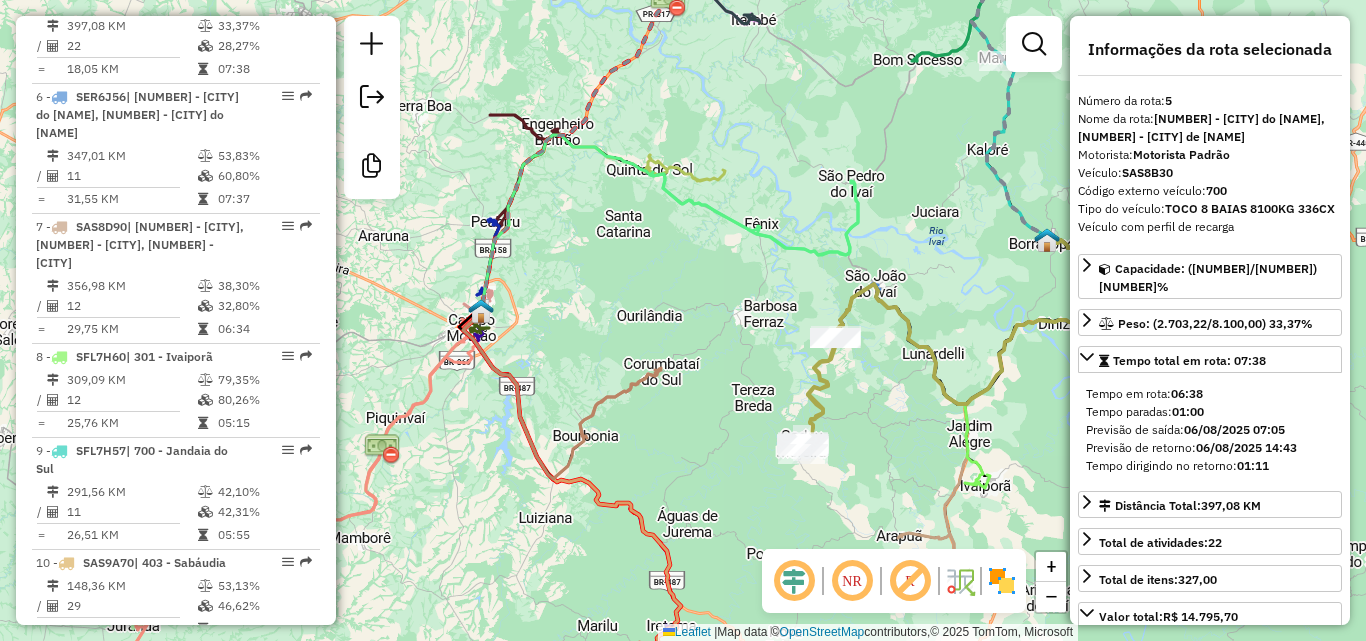 click 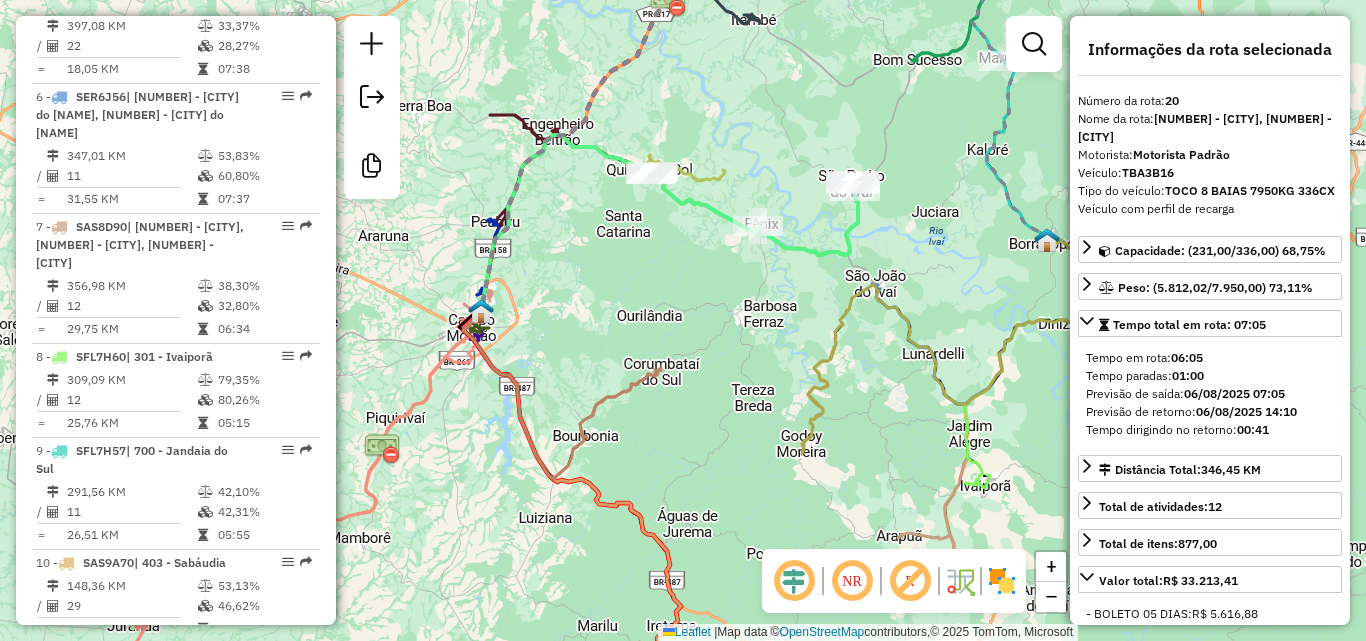 scroll, scrollTop: 2849, scrollLeft: 0, axis: vertical 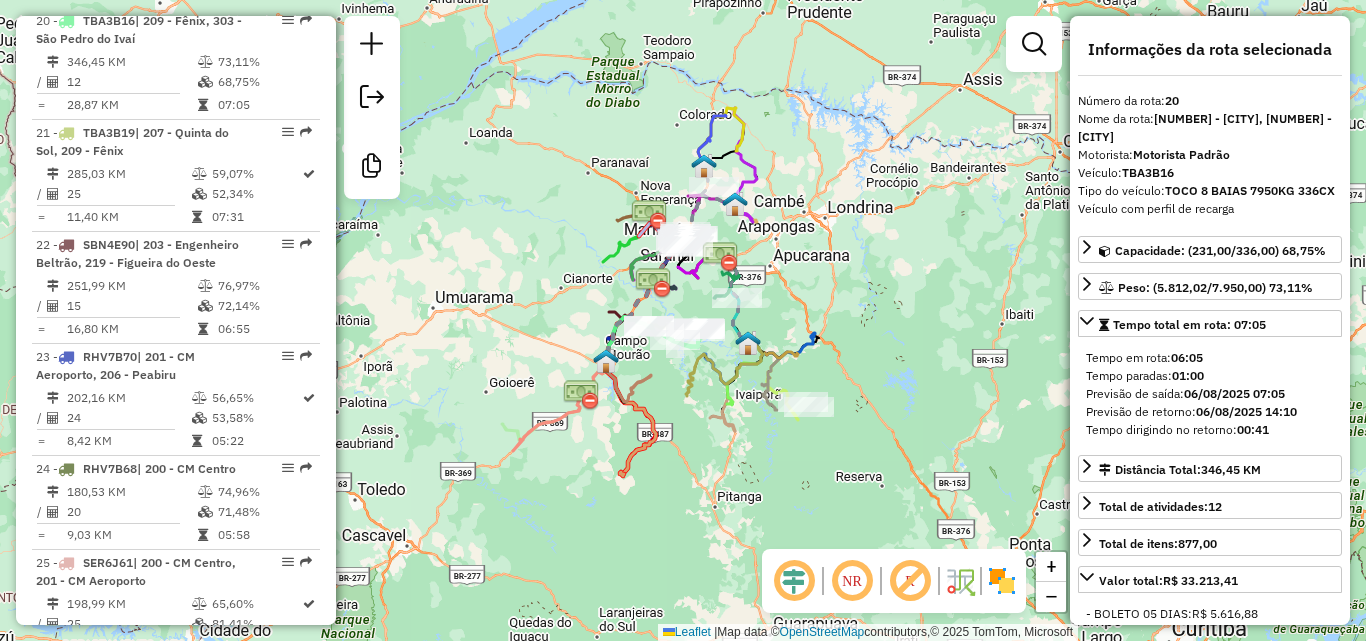 drag, startPoint x: 926, startPoint y: 275, endPoint x: 984, endPoint y: 272, distance: 58.077534 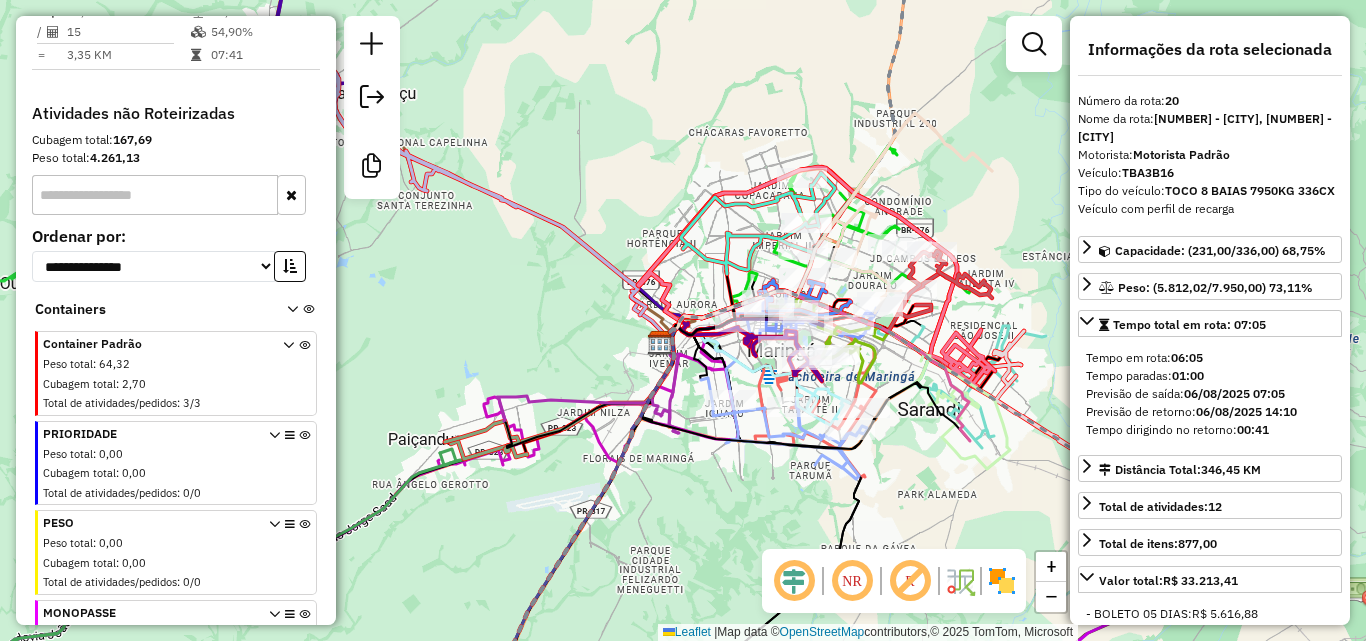 scroll, scrollTop: 8142, scrollLeft: 0, axis: vertical 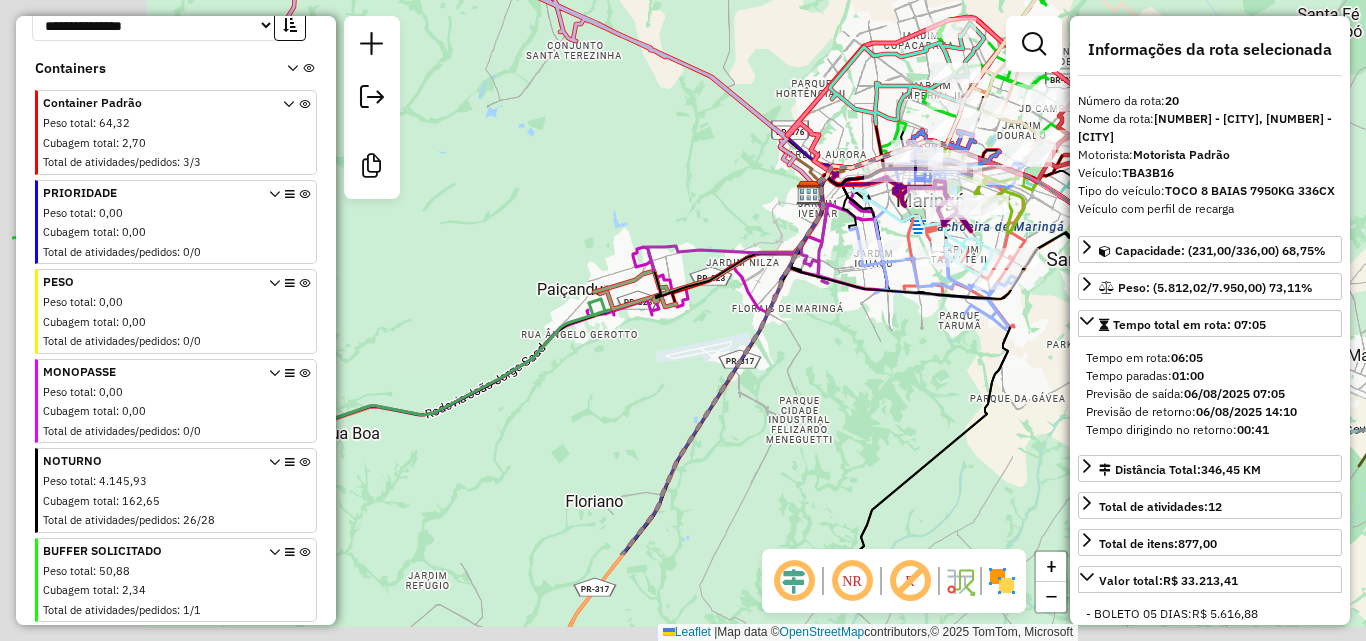 drag, startPoint x: 699, startPoint y: 511, endPoint x: 848, endPoint y: 361, distance: 211.42612 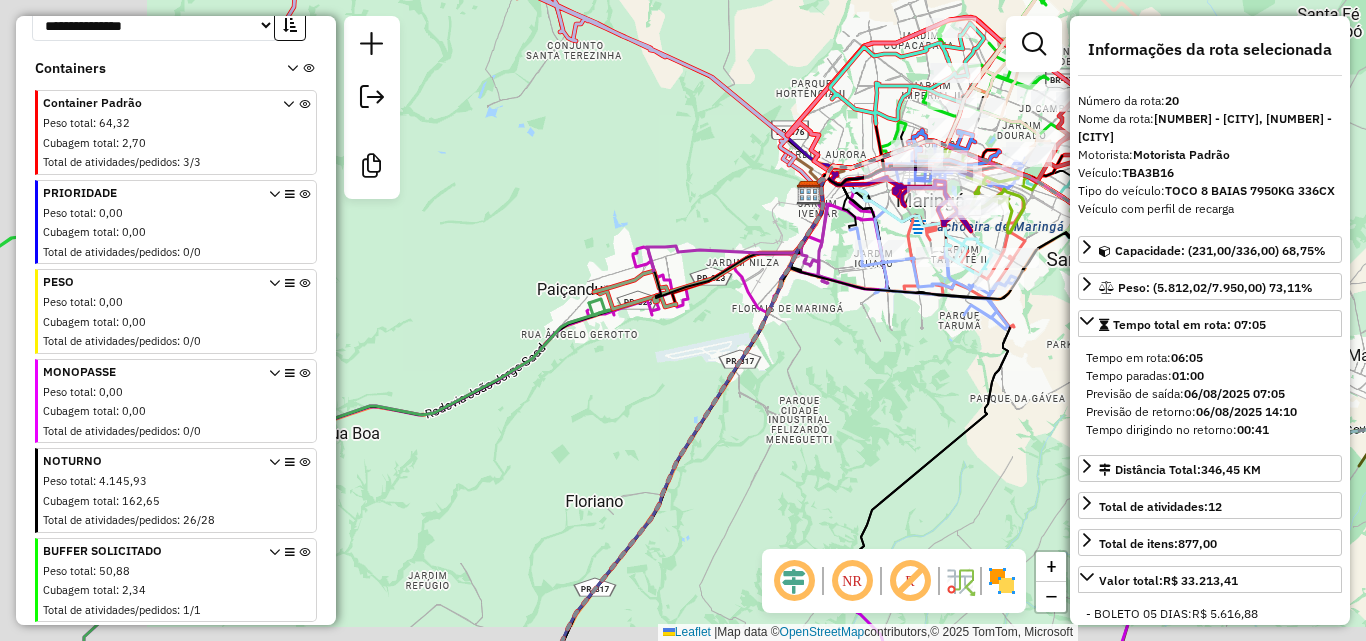click 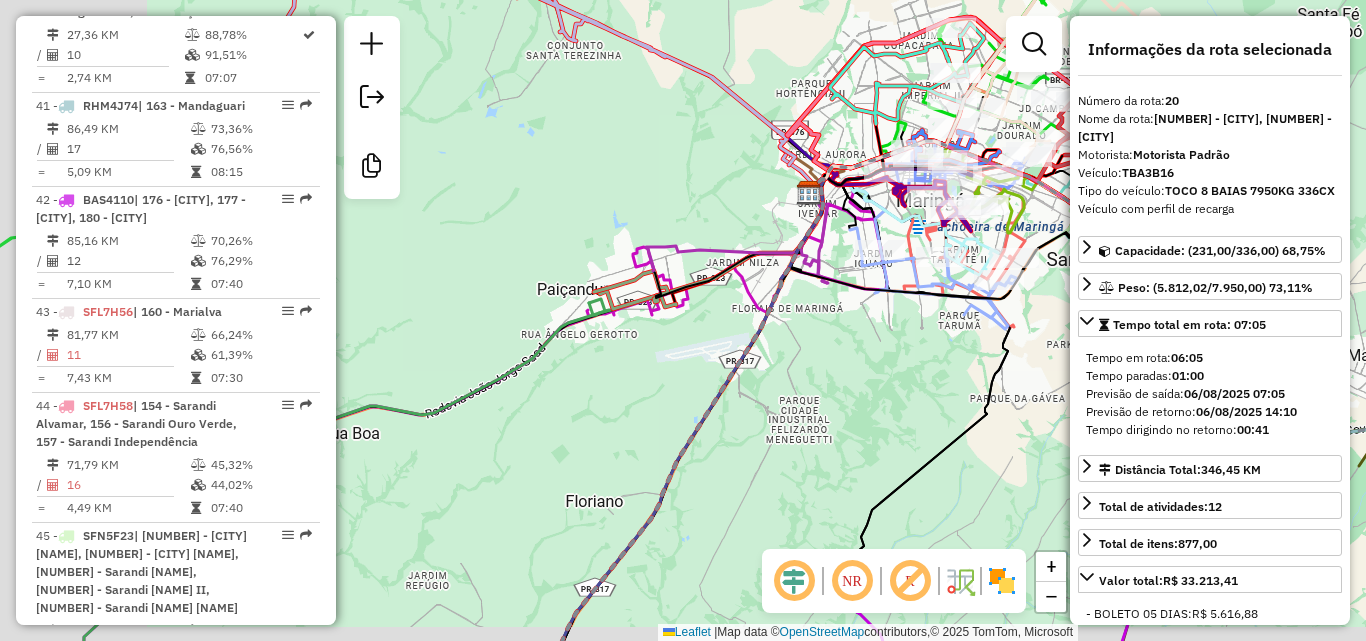scroll, scrollTop: 2849, scrollLeft: 0, axis: vertical 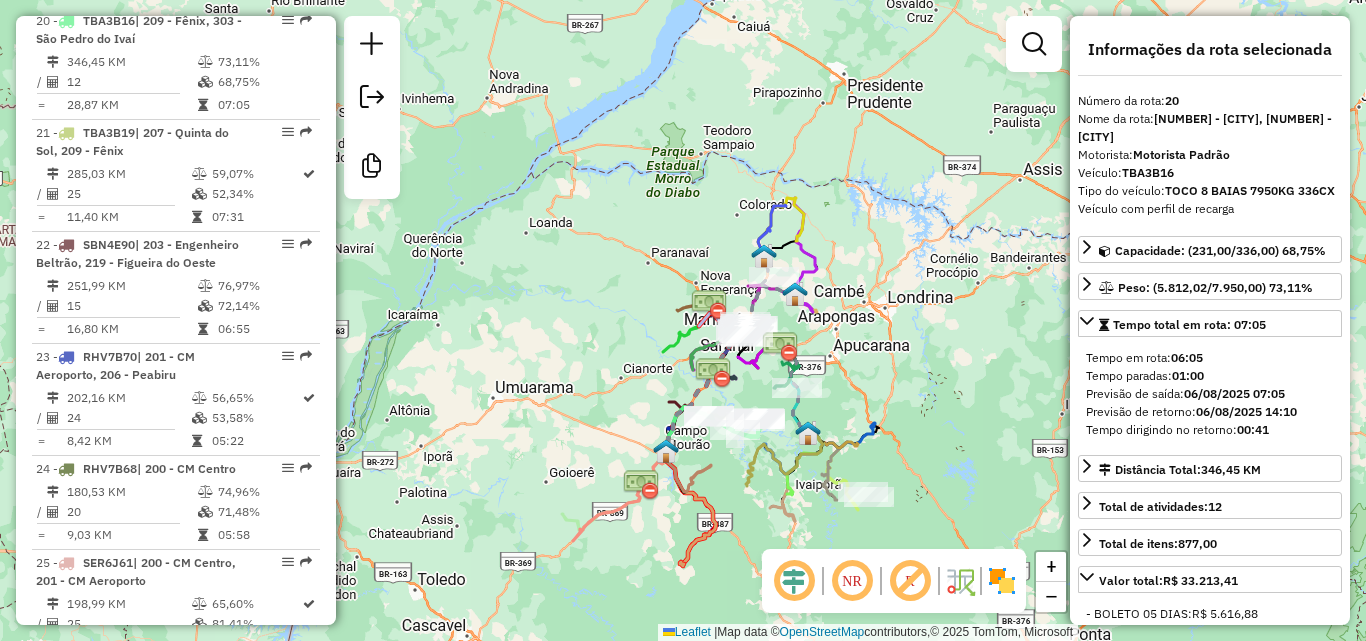 drag, startPoint x: 934, startPoint y: 427, endPoint x: 928, endPoint y: 349, distance: 78.23043 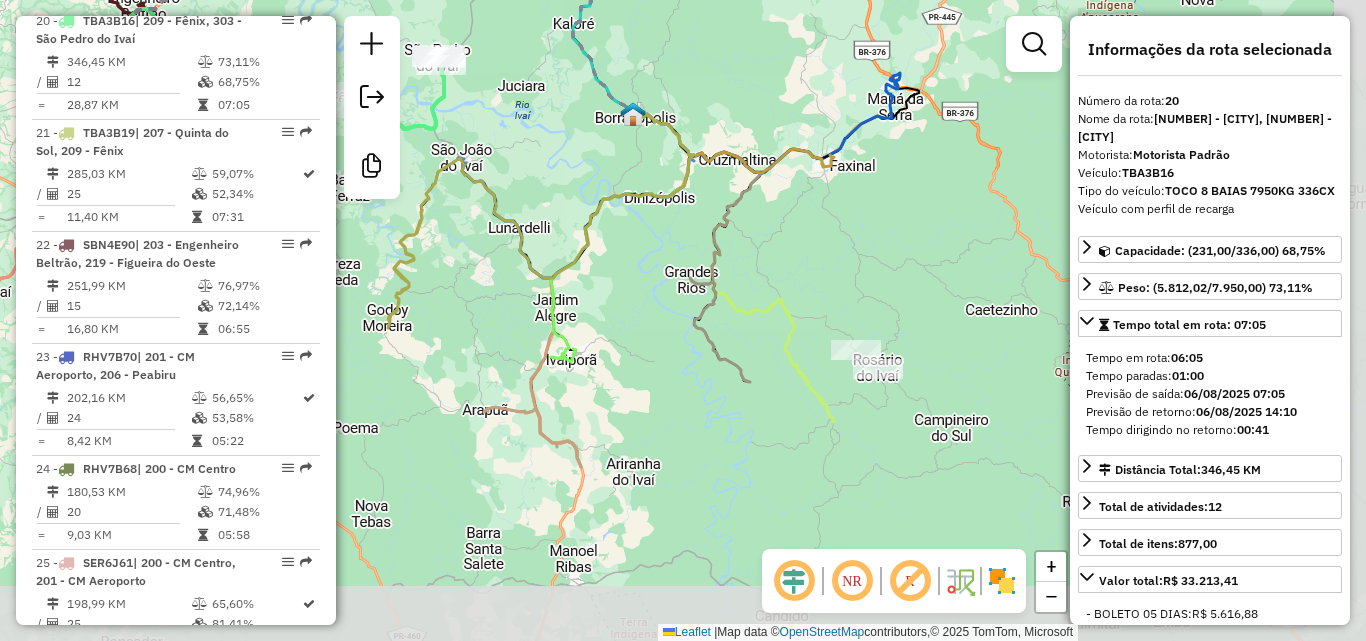 drag, startPoint x: 966, startPoint y: 409, endPoint x: 822, endPoint y: 267, distance: 202.23749 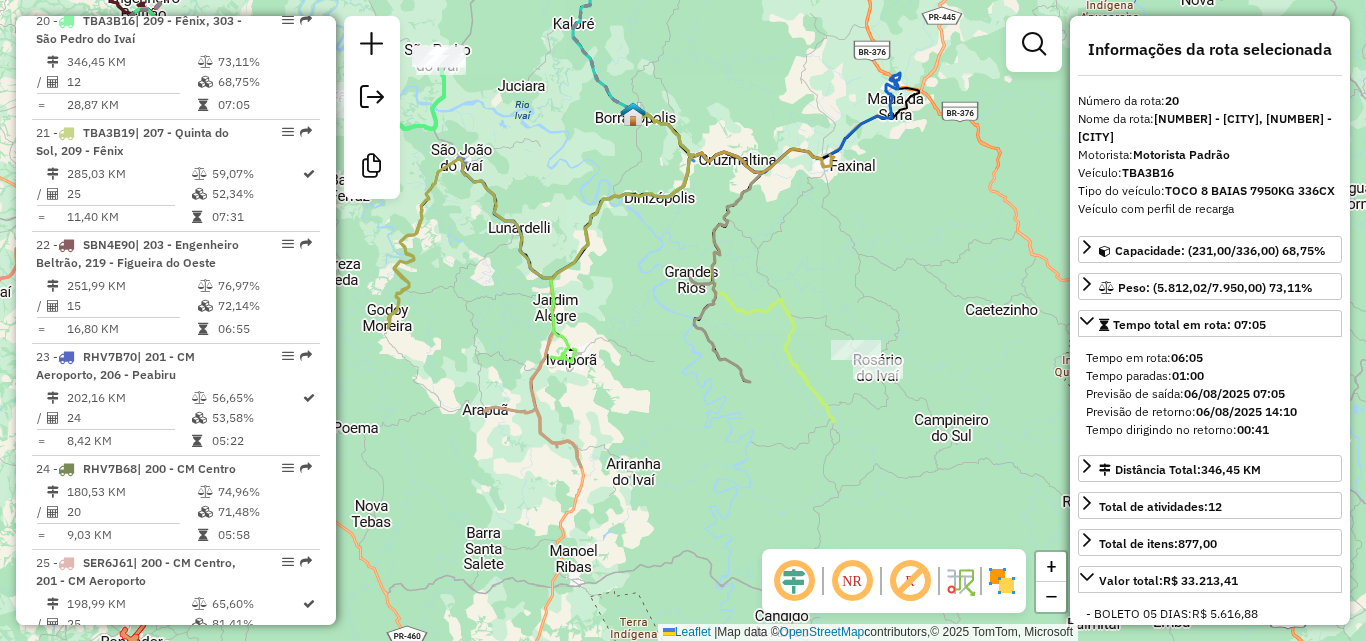 click 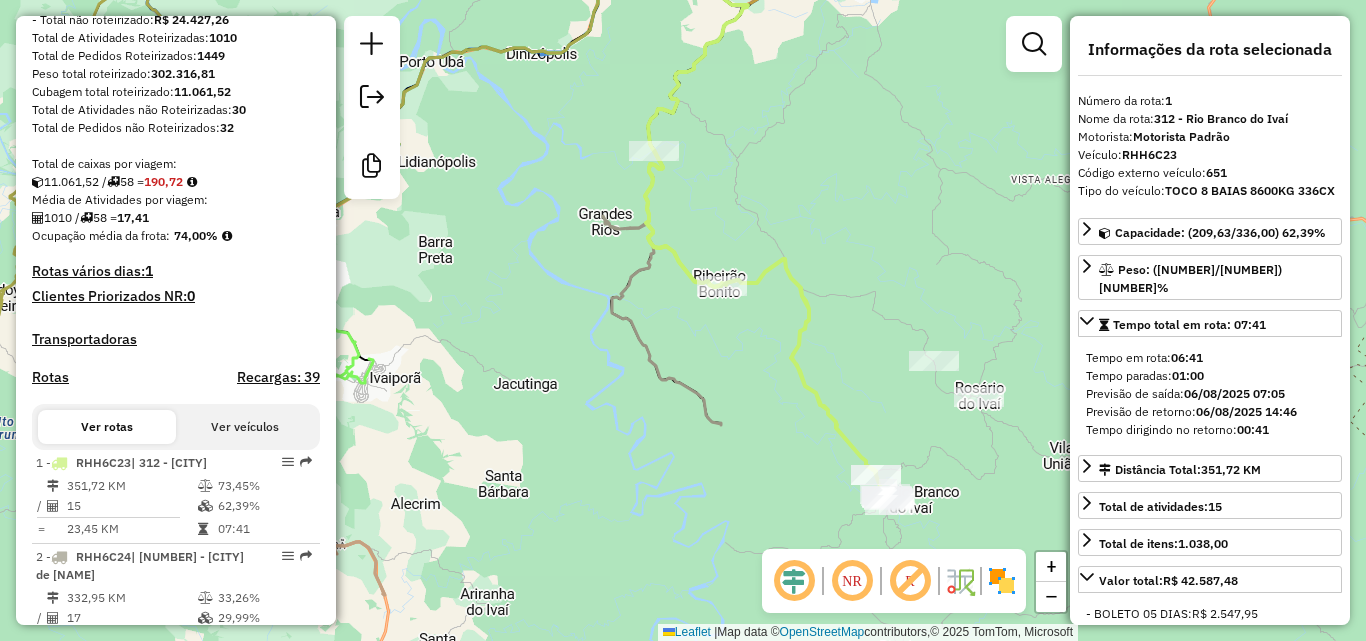 scroll, scrollTop: 106, scrollLeft: 0, axis: vertical 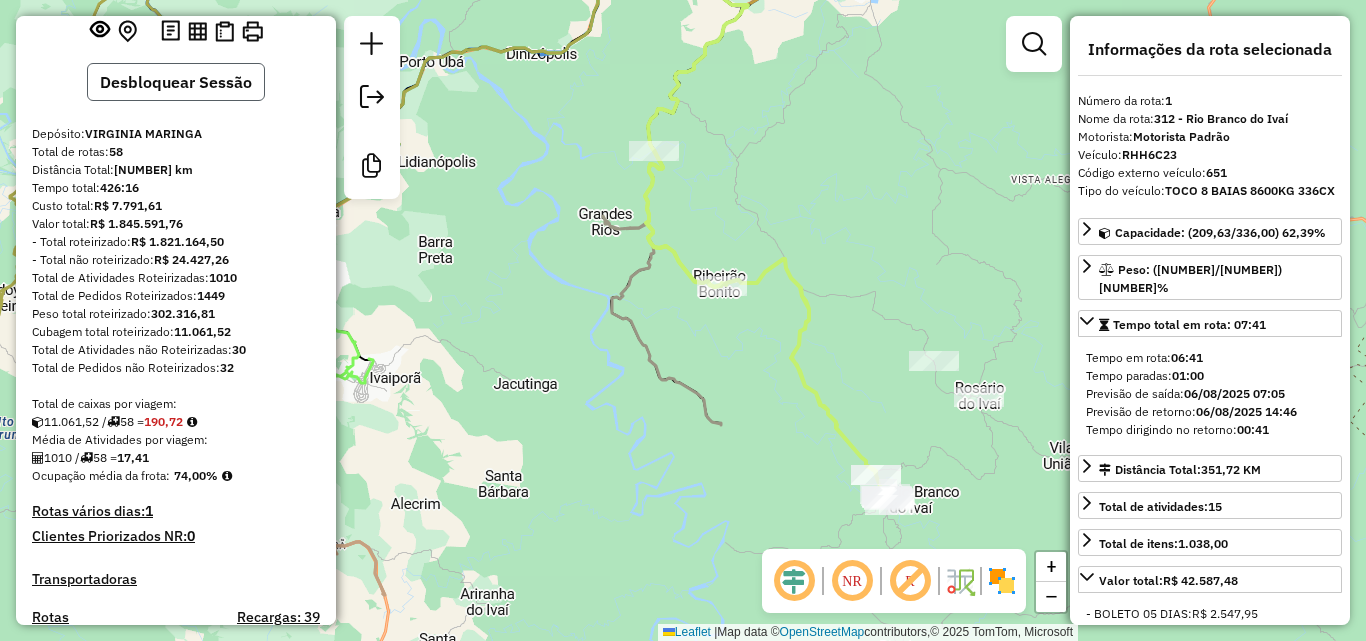 click on "Desbloquear Sessão" at bounding box center (176, 82) 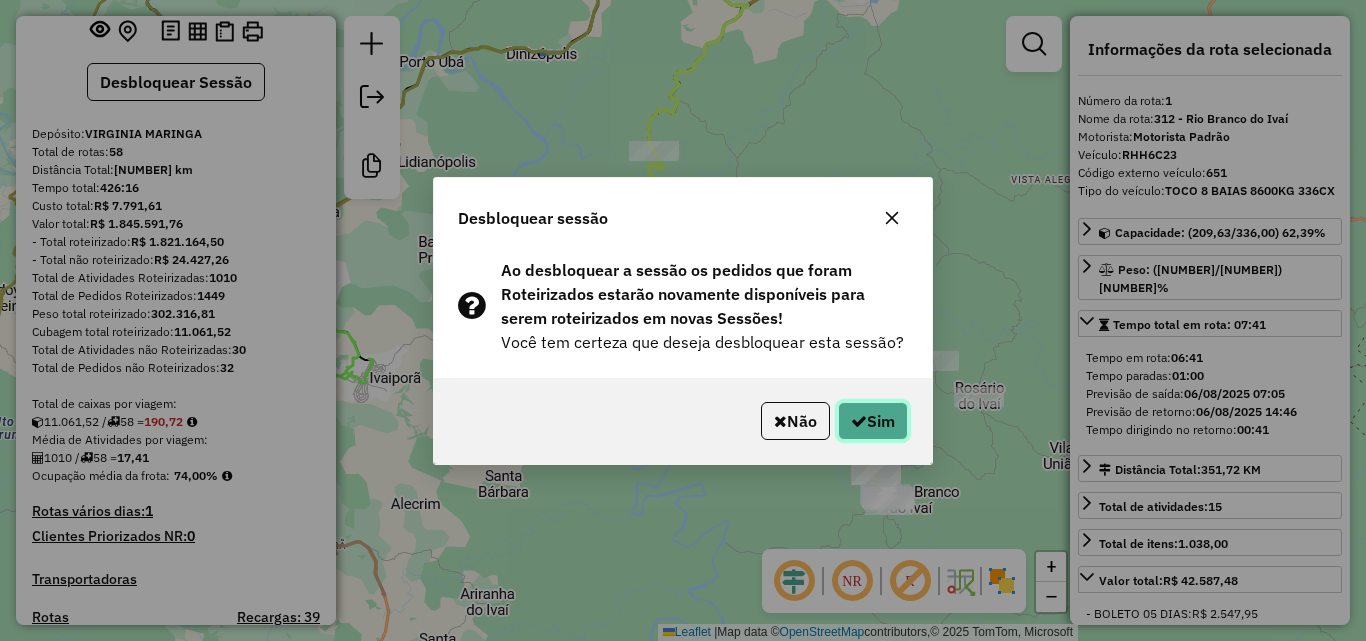 click on "Sim" 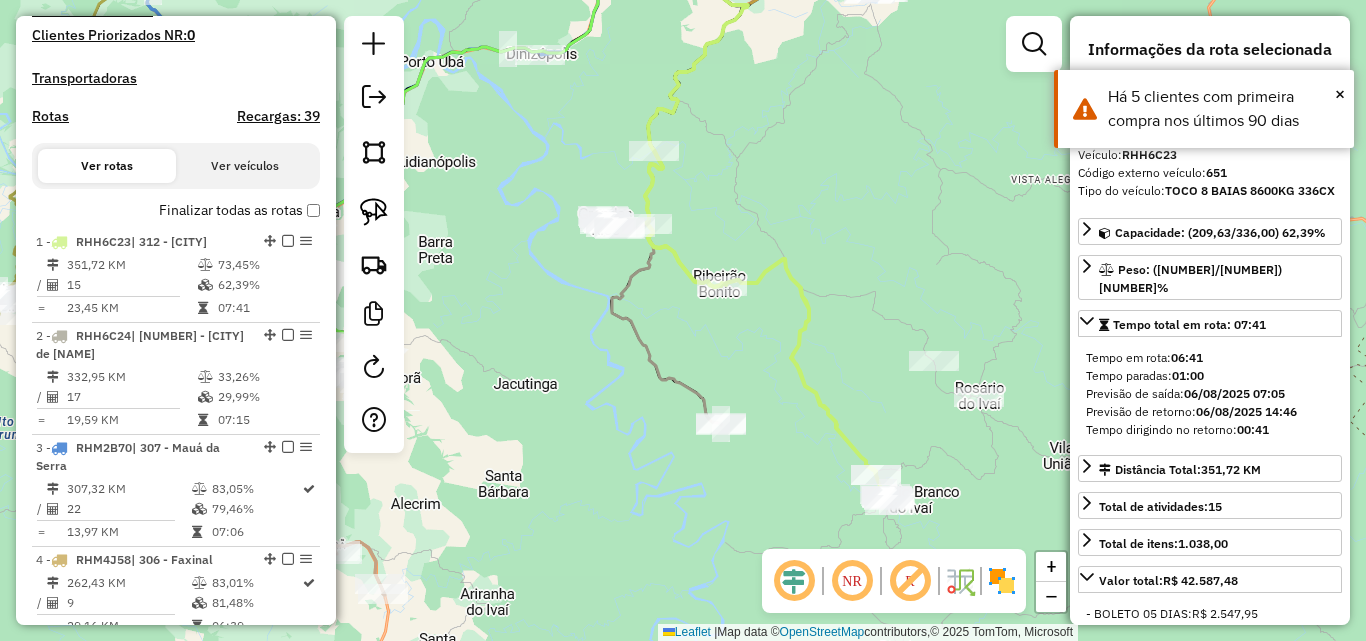 scroll, scrollTop: 806, scrollLeft: 0, axis: vertical 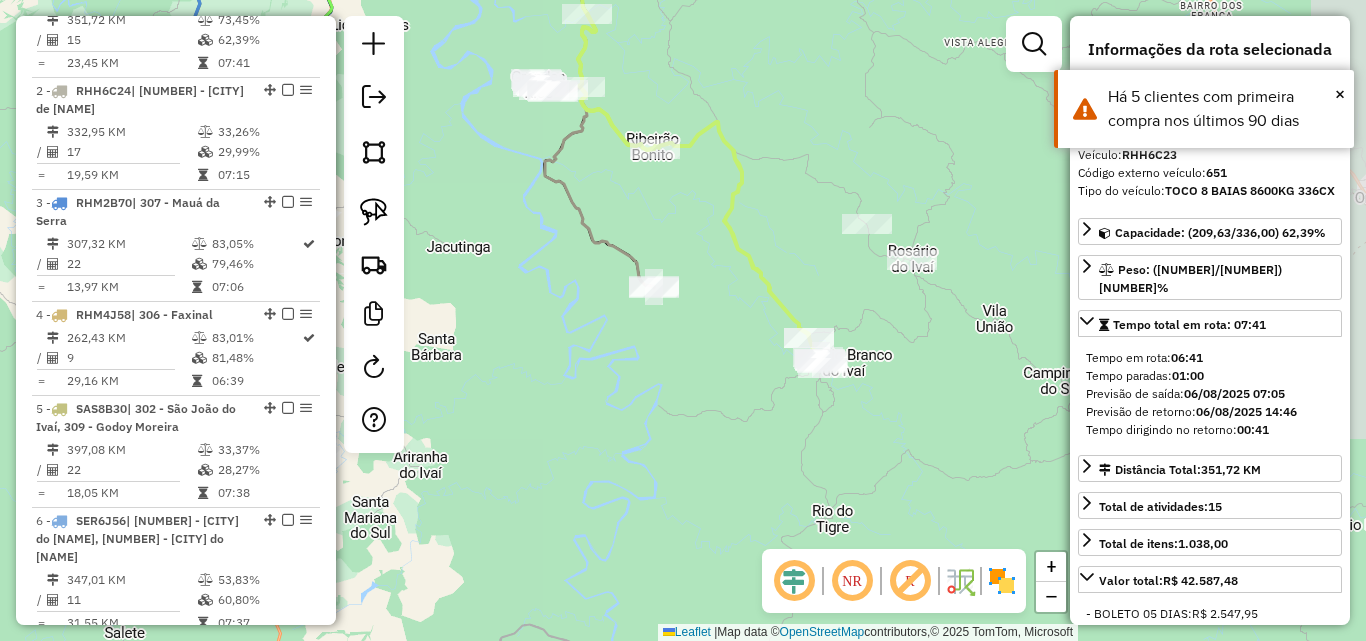 drag, startPoint x: 894, startPoint y: 419, endPoint x: 896, endPoint y: 381, distance: 38.052597 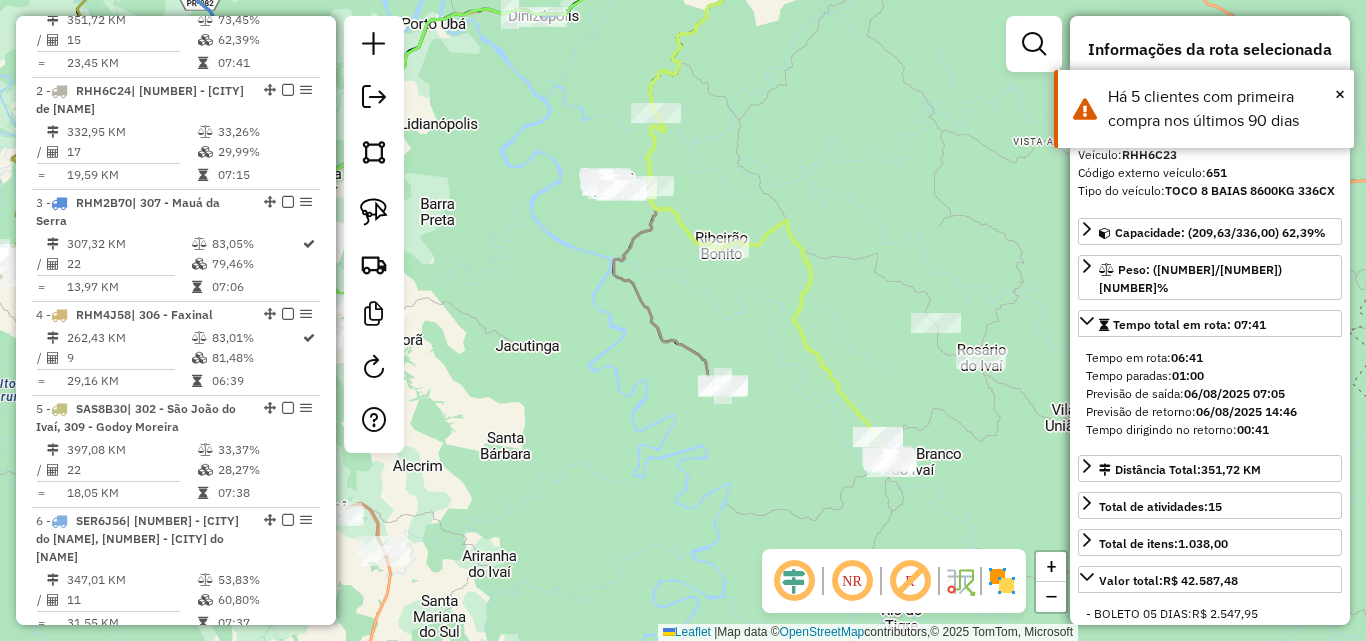 click 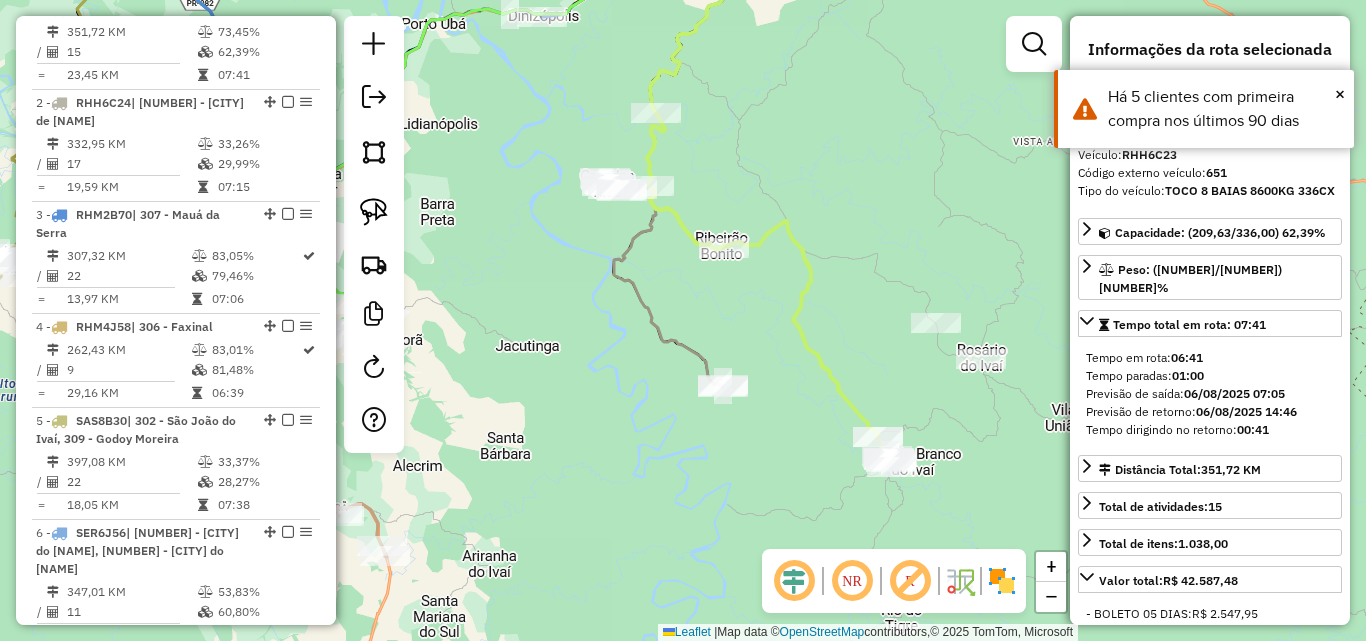 scroll, scrollTop: 792, scrollLeft: 0, axis: vertical 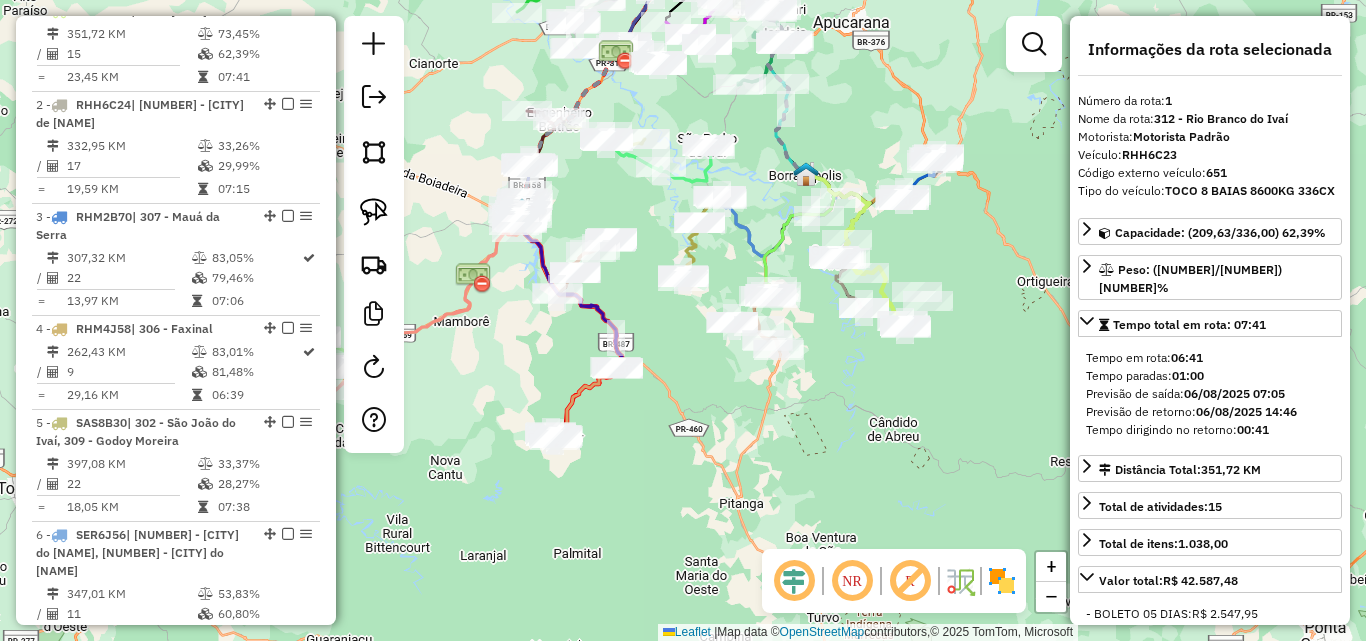 drag, startPoint x: 719, startPoint y: 463, endPoint x: 918, endPoint y: 410, distance: 205.93689 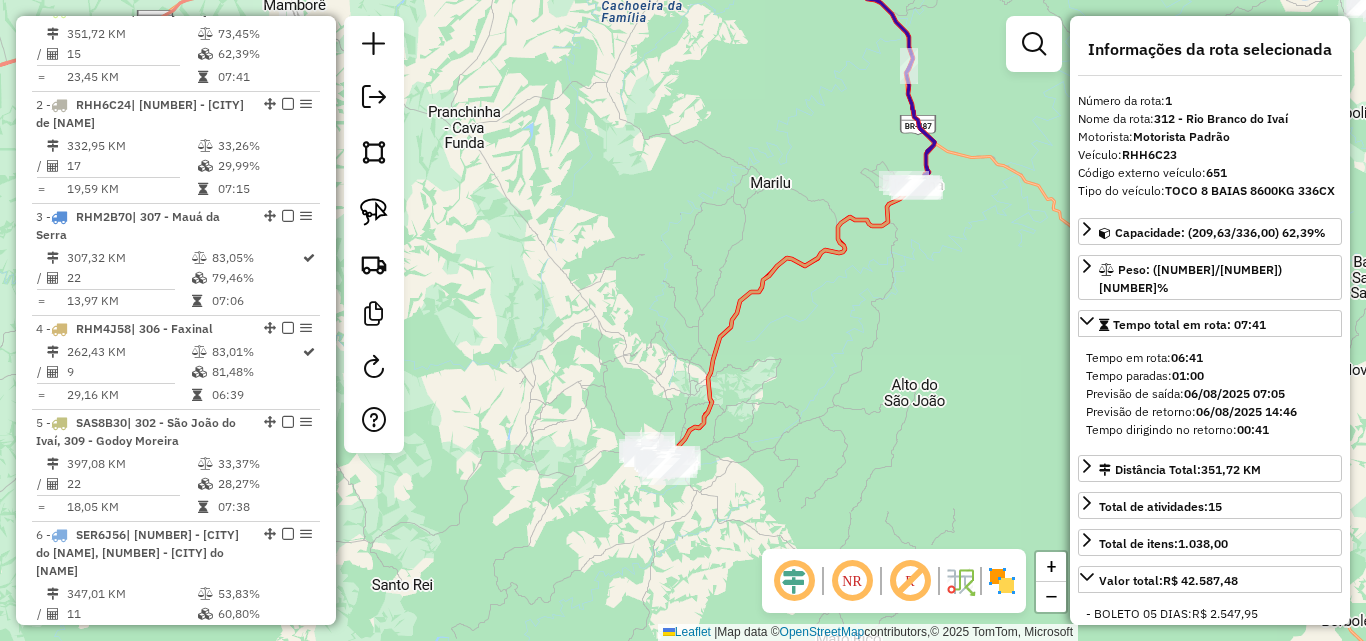 drag, startPoint x: 733, startPoint y: 394, endPoint x: 776, endPoint y: 441, distance: 63.702435 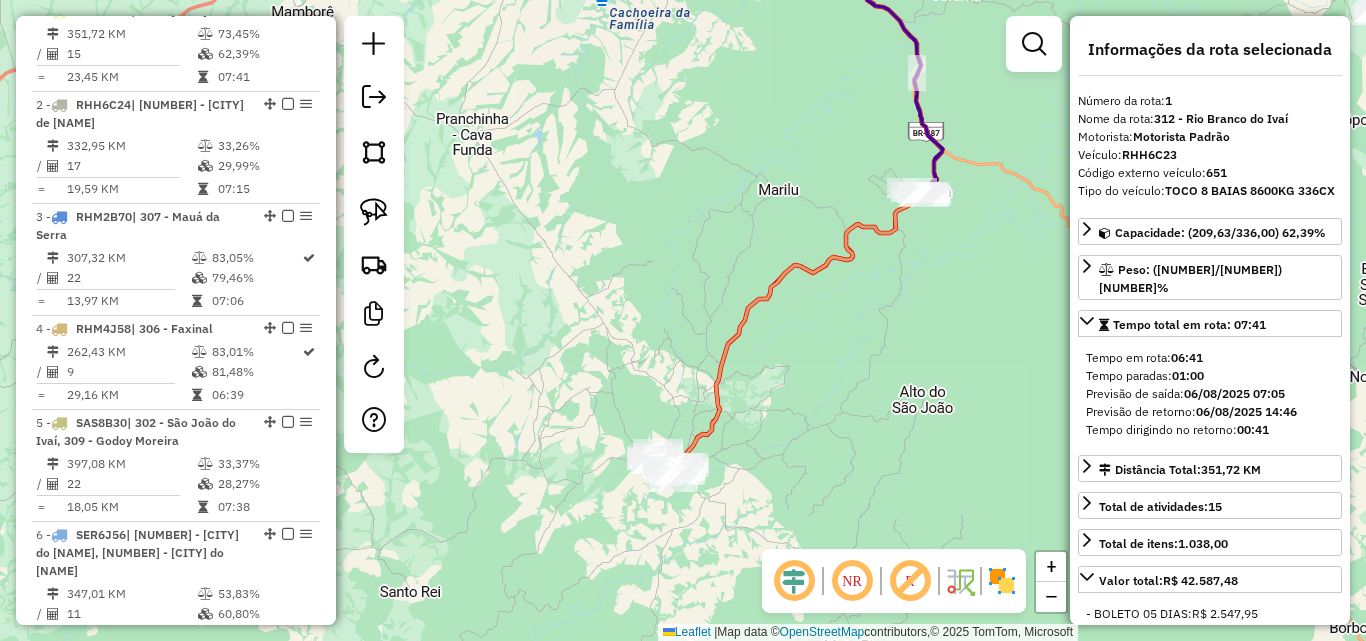 click 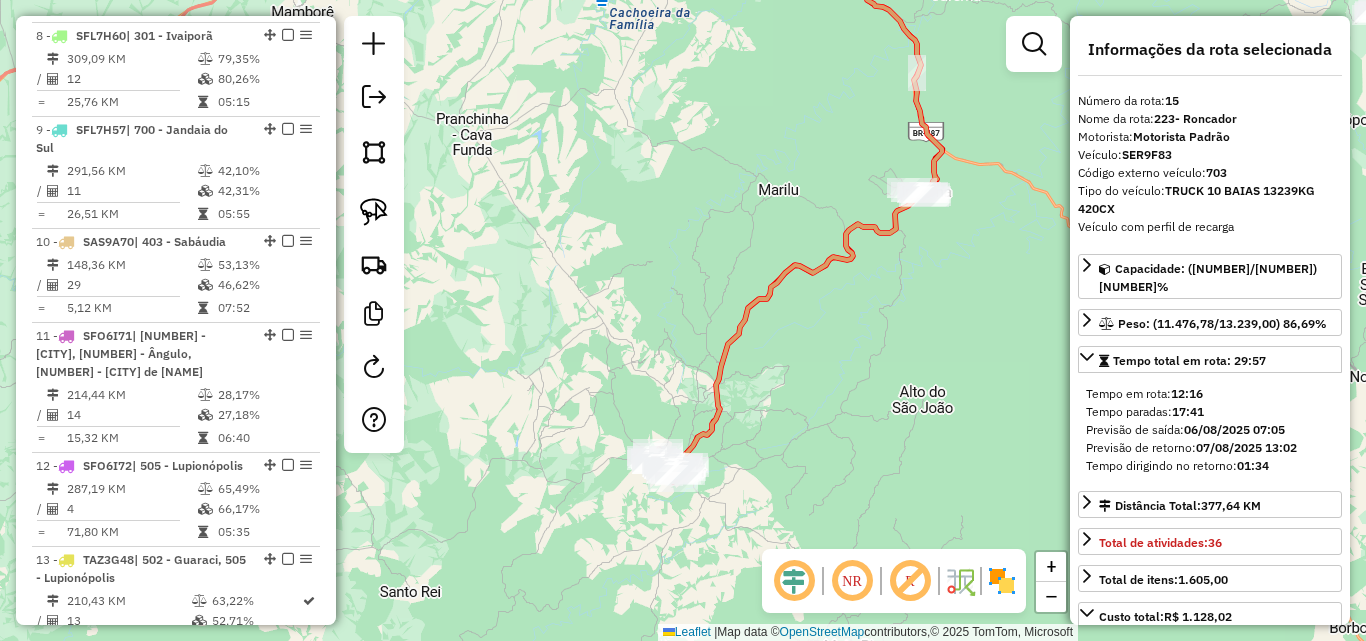 scroll, scrollTop: 2306, scrollLeft: 0, axis: vertical 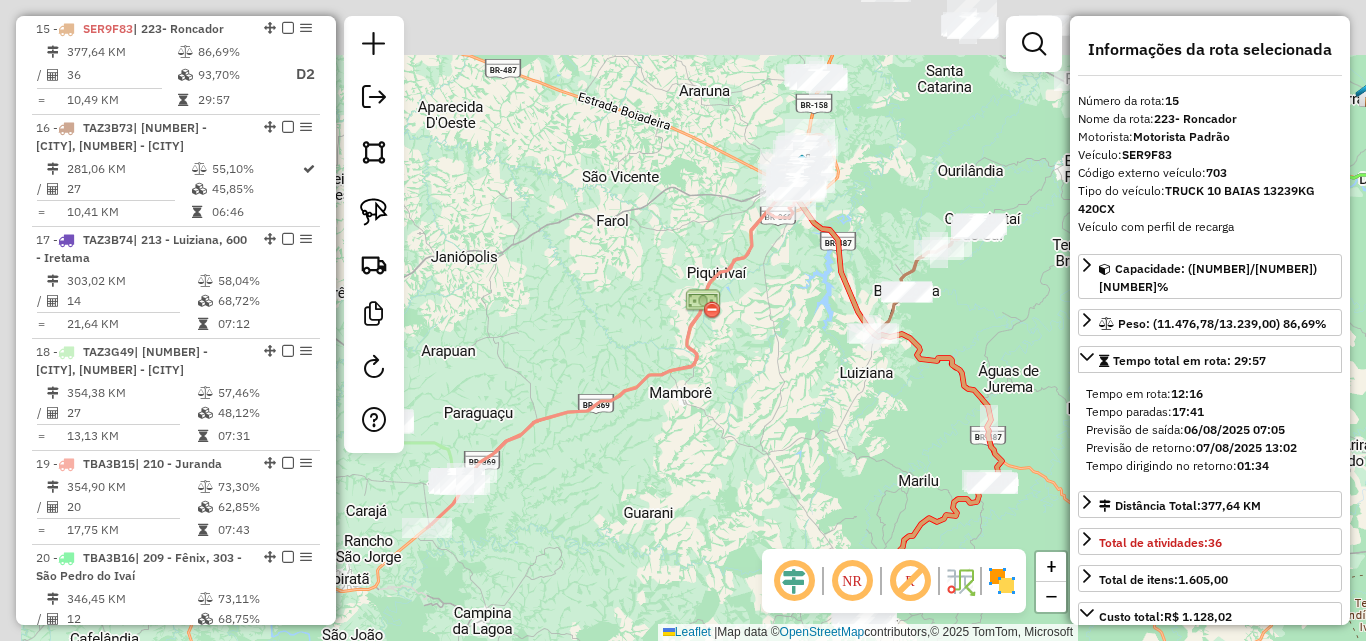 drag, startPoint x: 635, startPoint y: 320, endPoint x: 763, endPoint y: 522, distance: 239.14012 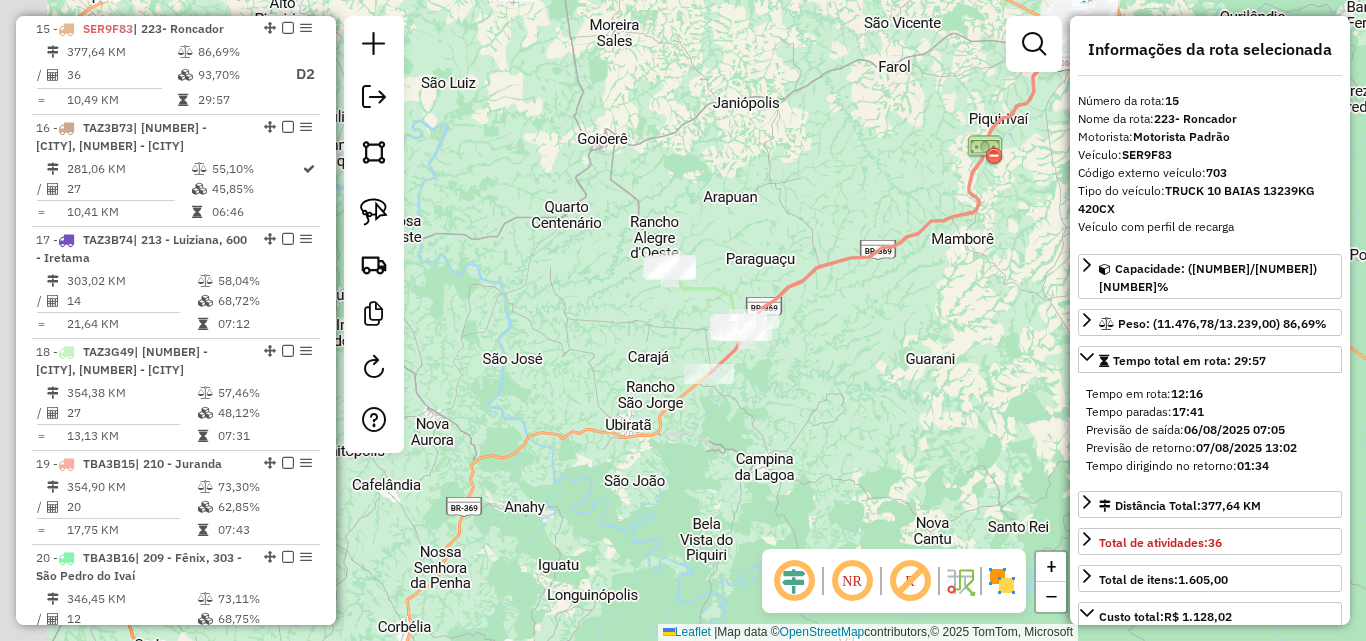 drag, startPoint x: 670, startPoint y: 499, endPoint x: 996, endPoint y: 321, distance: 371.42966 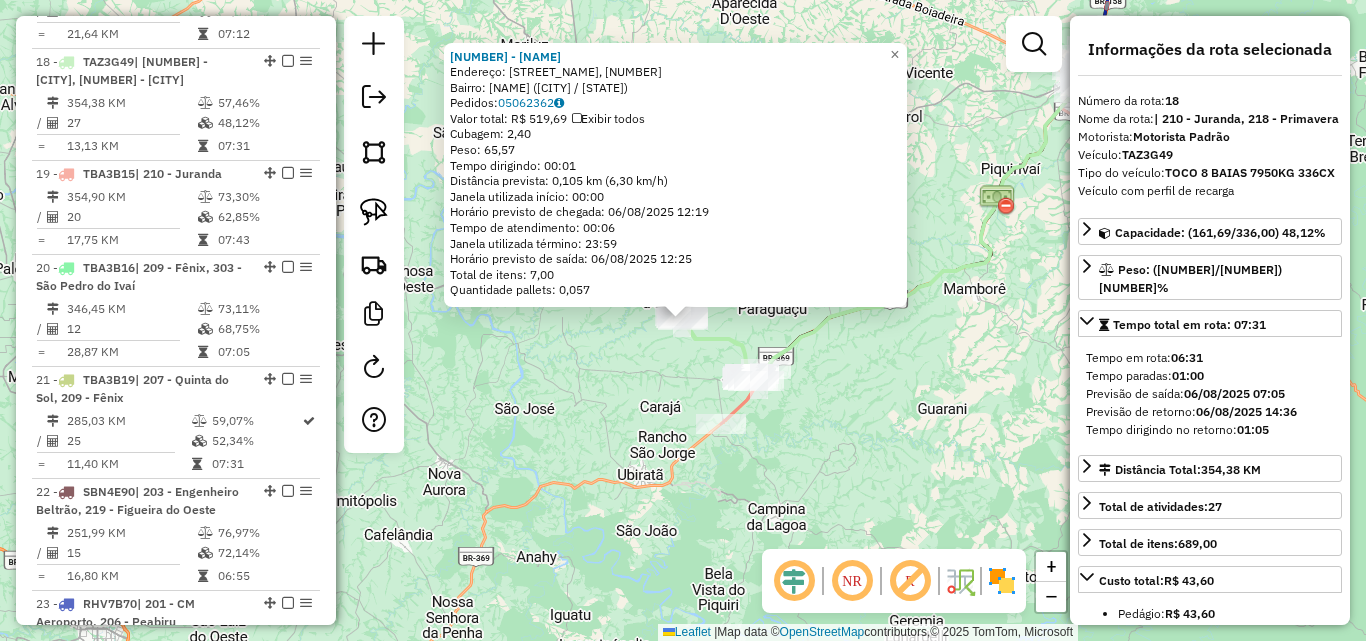 scroll, scrollTop: 2629, scrollLeft: 0, axis: vertical 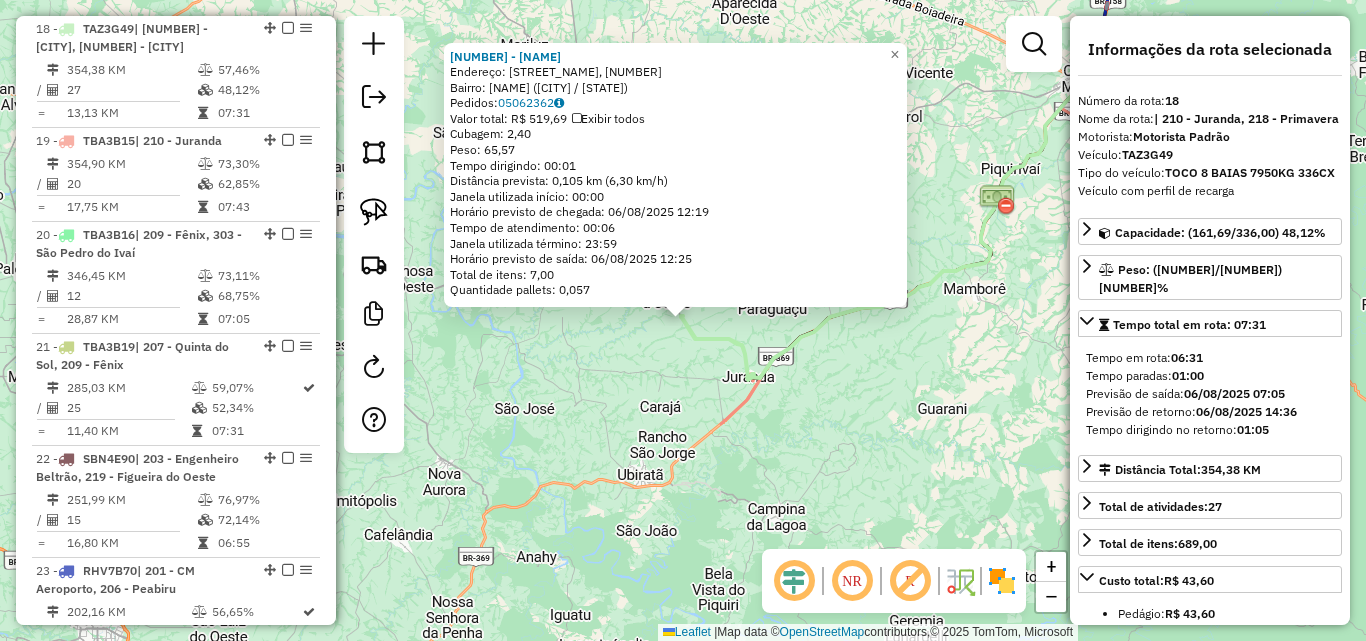 click 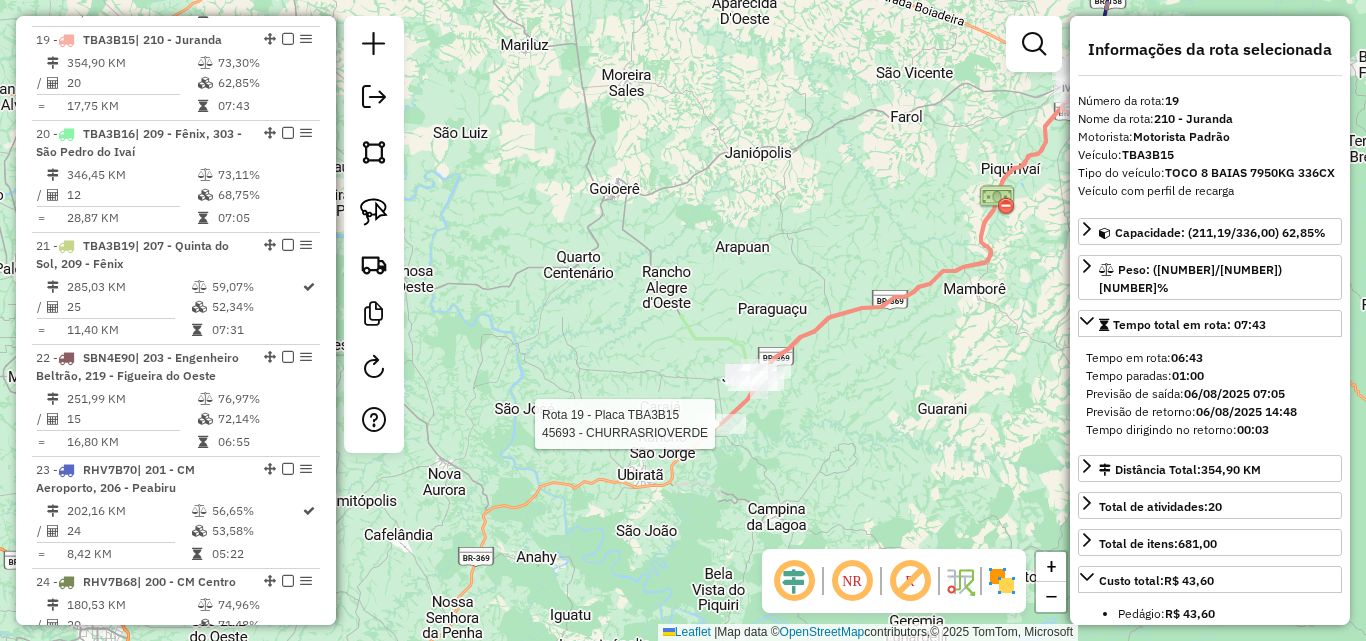 scroll, scrollTop: 2741, scrollLeft: 0, axis: vertical 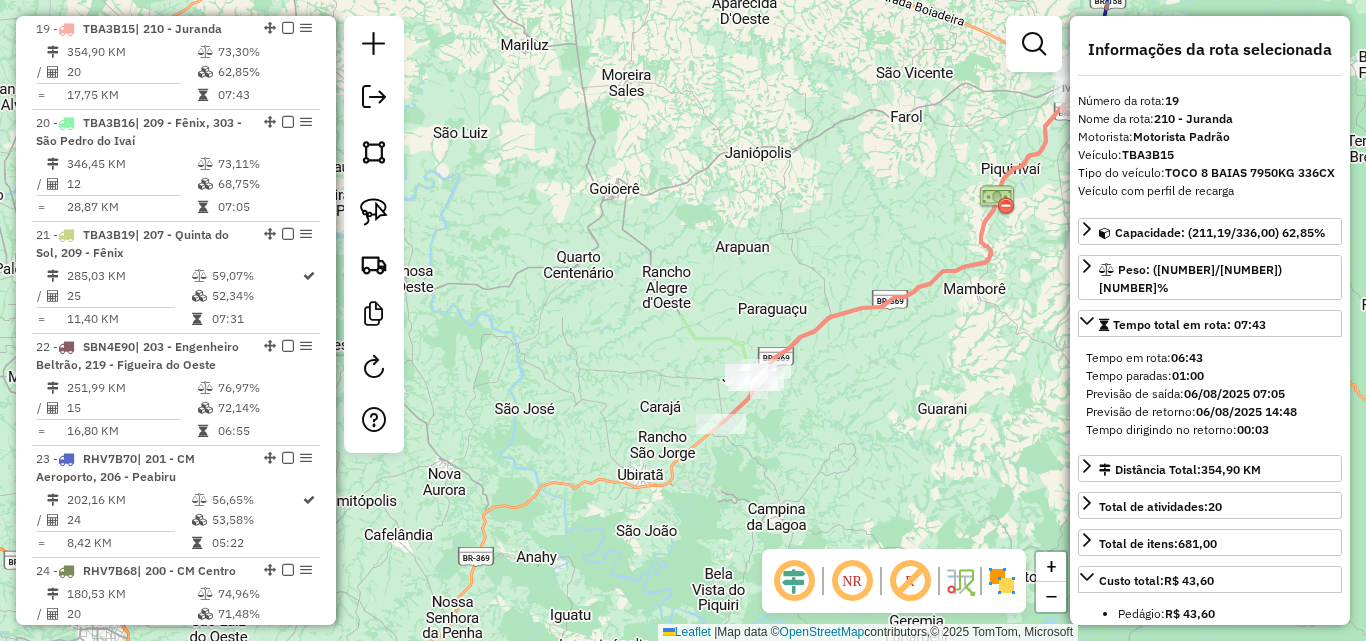 click 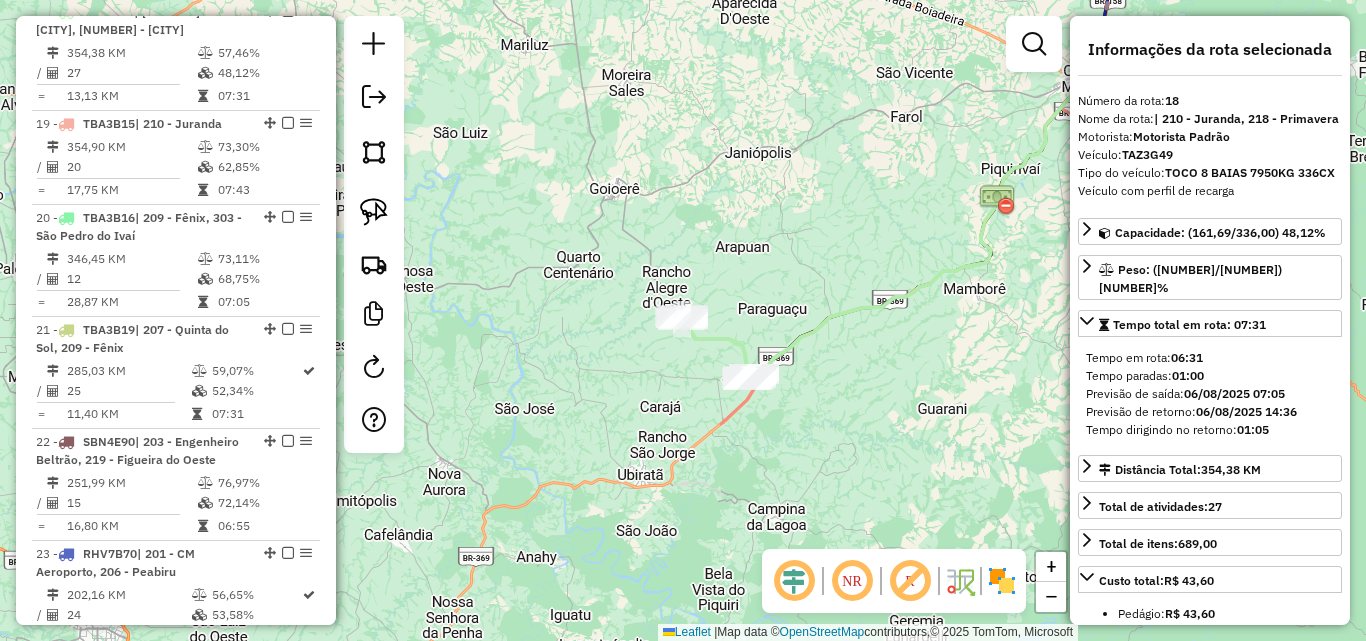 scroll, scrollTop: 2629, scrollLeft: 0, axis: vertical 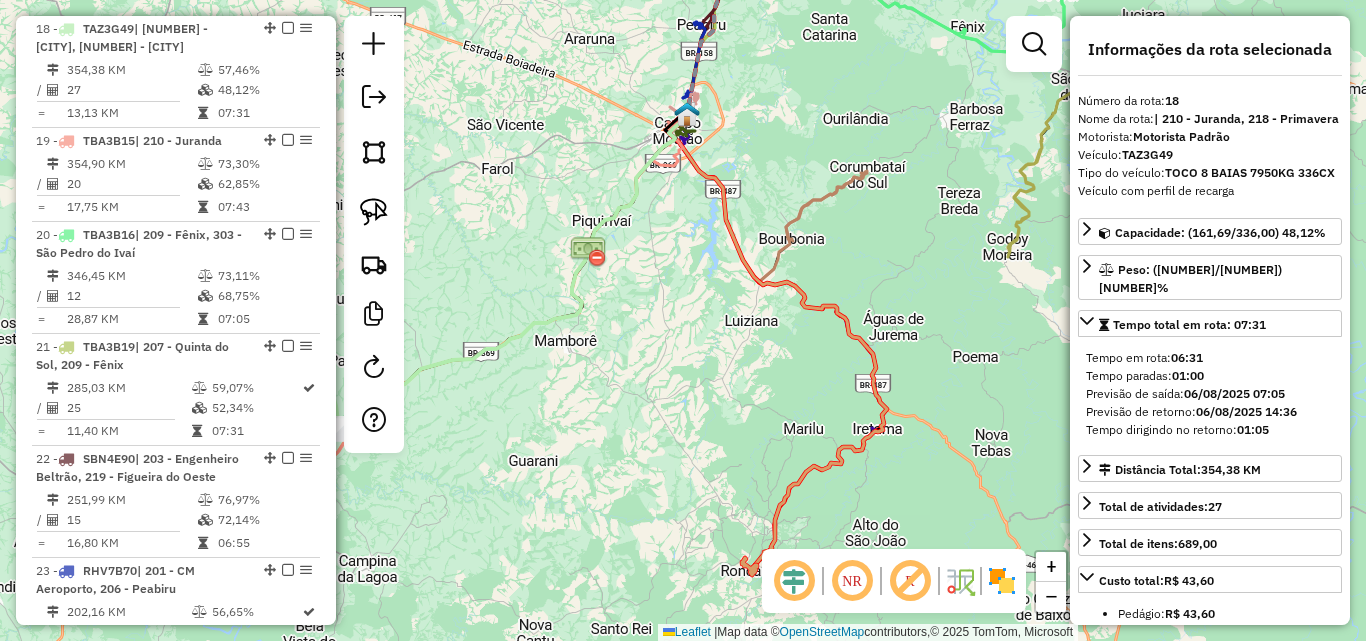 drag, startPoint x: 962, startPoint y: 391, endPoint x: 553, endPoint y: 443, distance: 412.29236 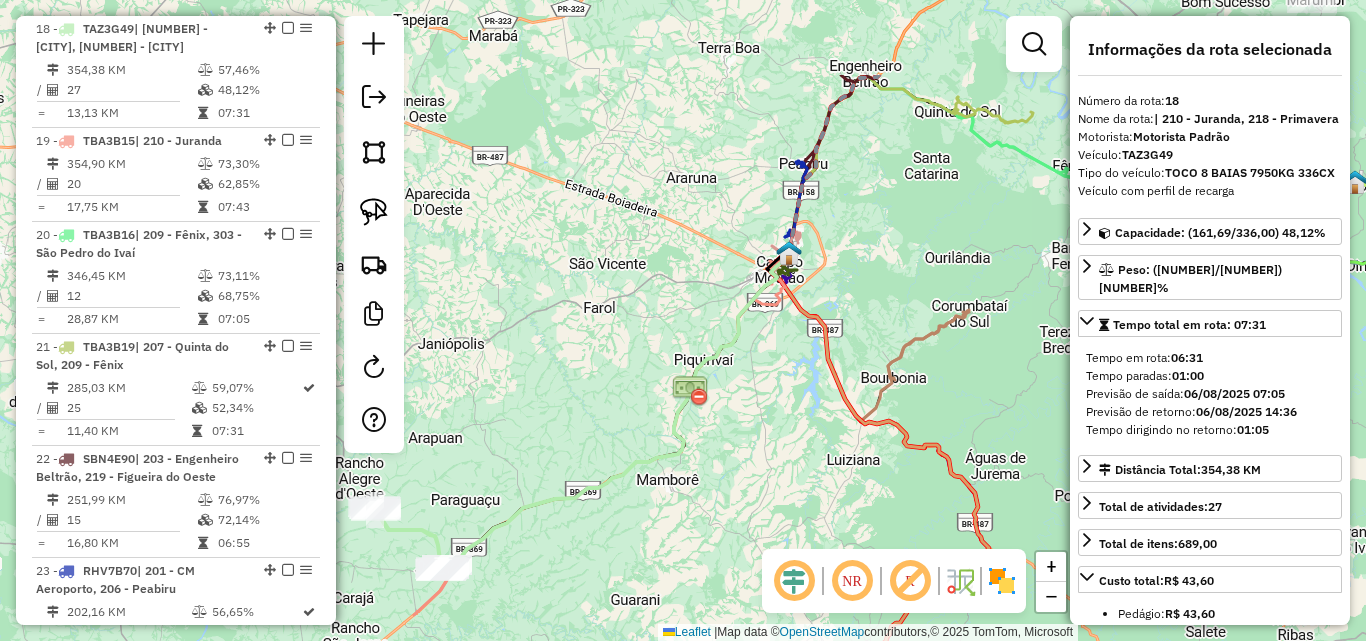 drag, startPoint x: 725, startPoint y: 263, endPoint x: 827, endPoint y: 402, distance: 172.4094 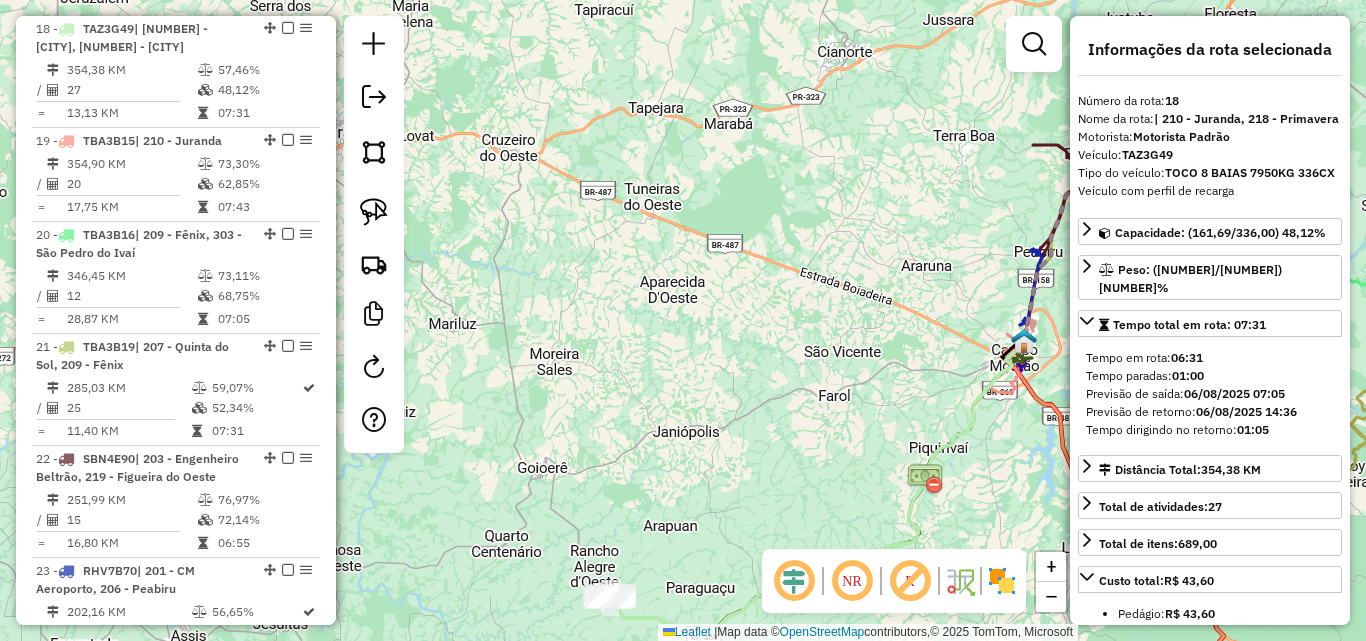 drag, startPoint x: 599, startPoint y: 376, endPoint x: 834, endPoint y: 464, distance: 250.93625 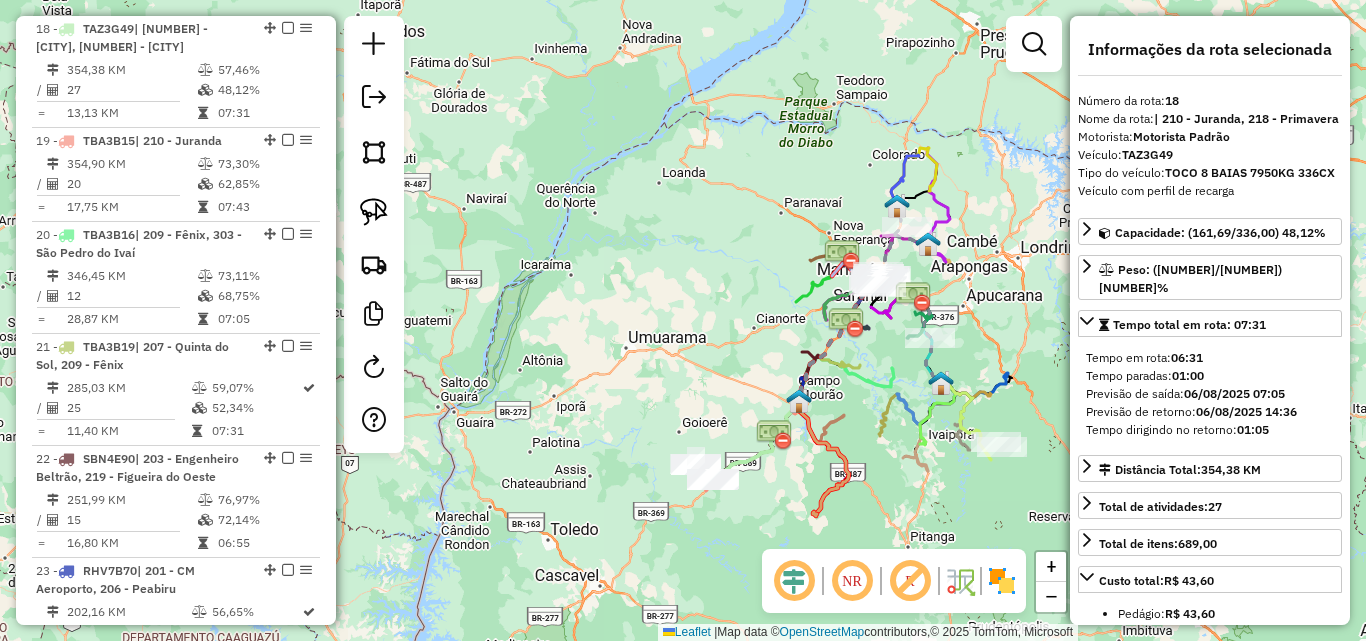 drag, startPoint x: 903, startPoint y: 396, endPoint x: 866, endPoint y: 403, distance: 37.65634 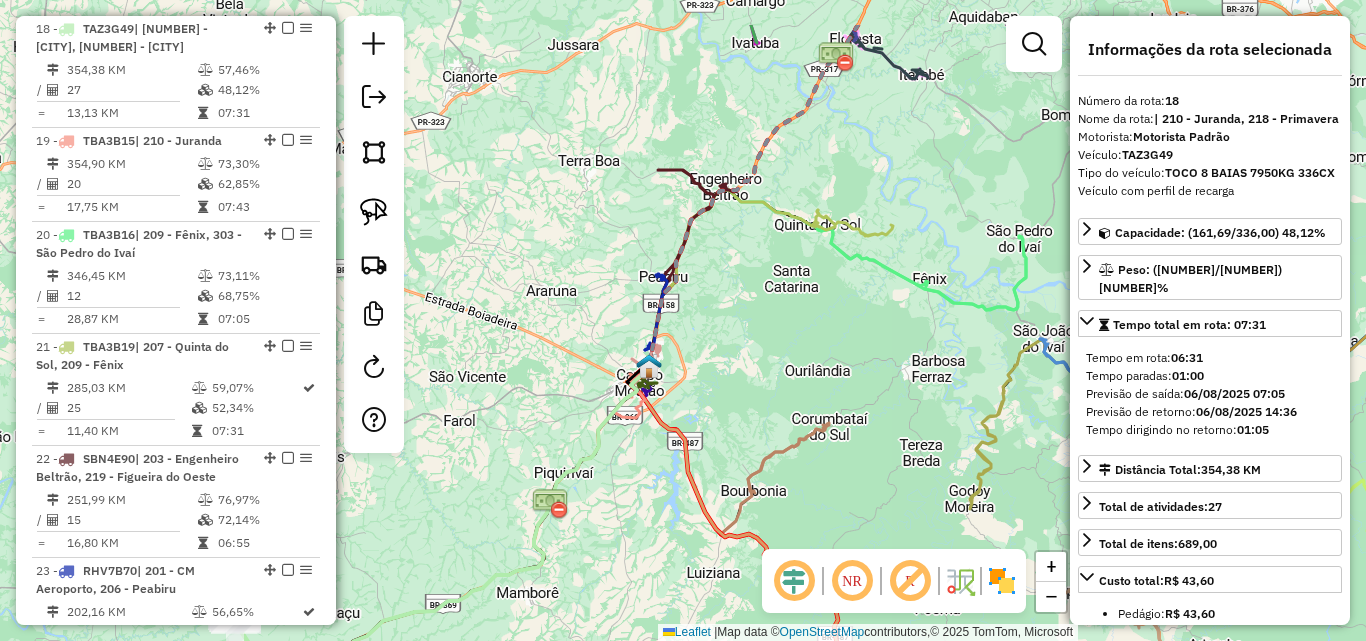 drag, startPoint x: 894, startPoint y: 263, endPoint x: 839, endPoint y: 352, distance: 104.62313 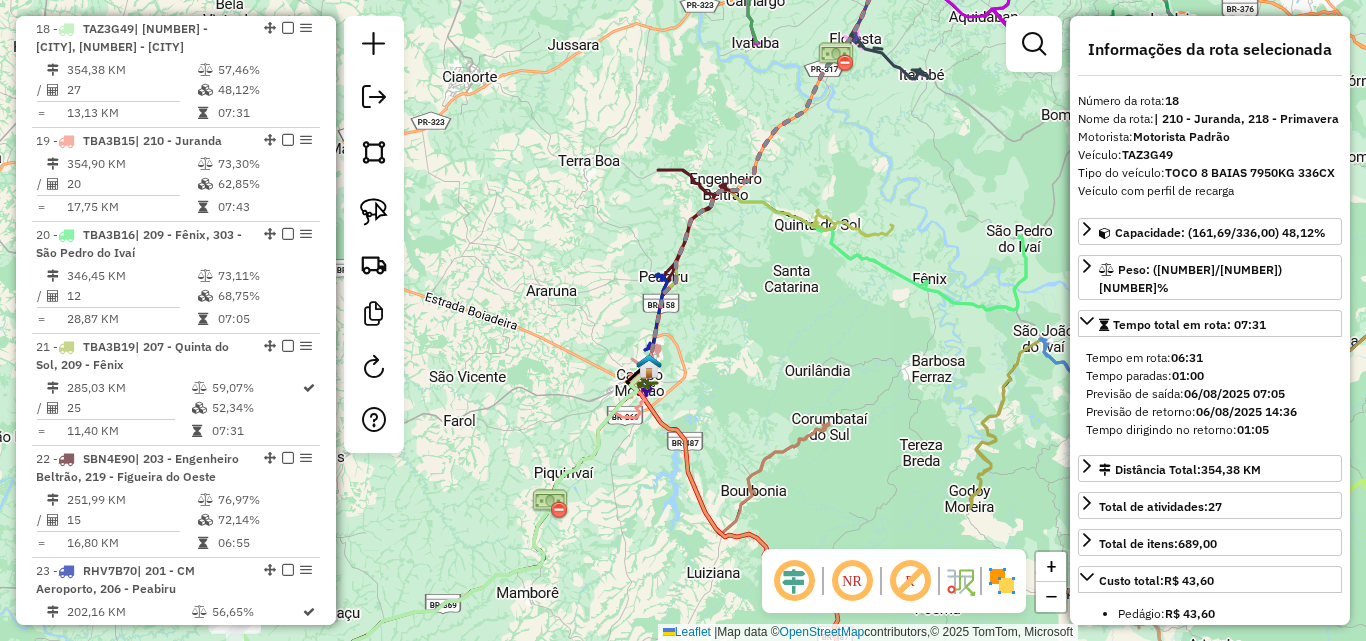 click 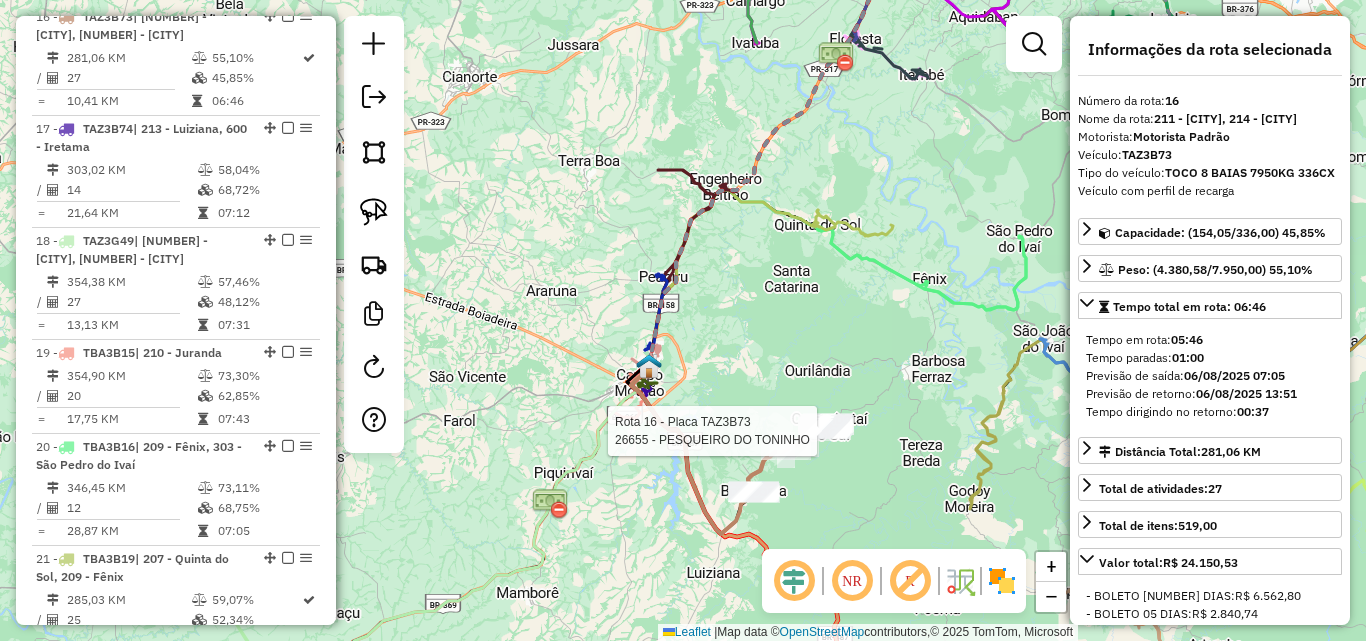 scroll, scrollTop: 2405, scrollLeft: 0, axis: vertical 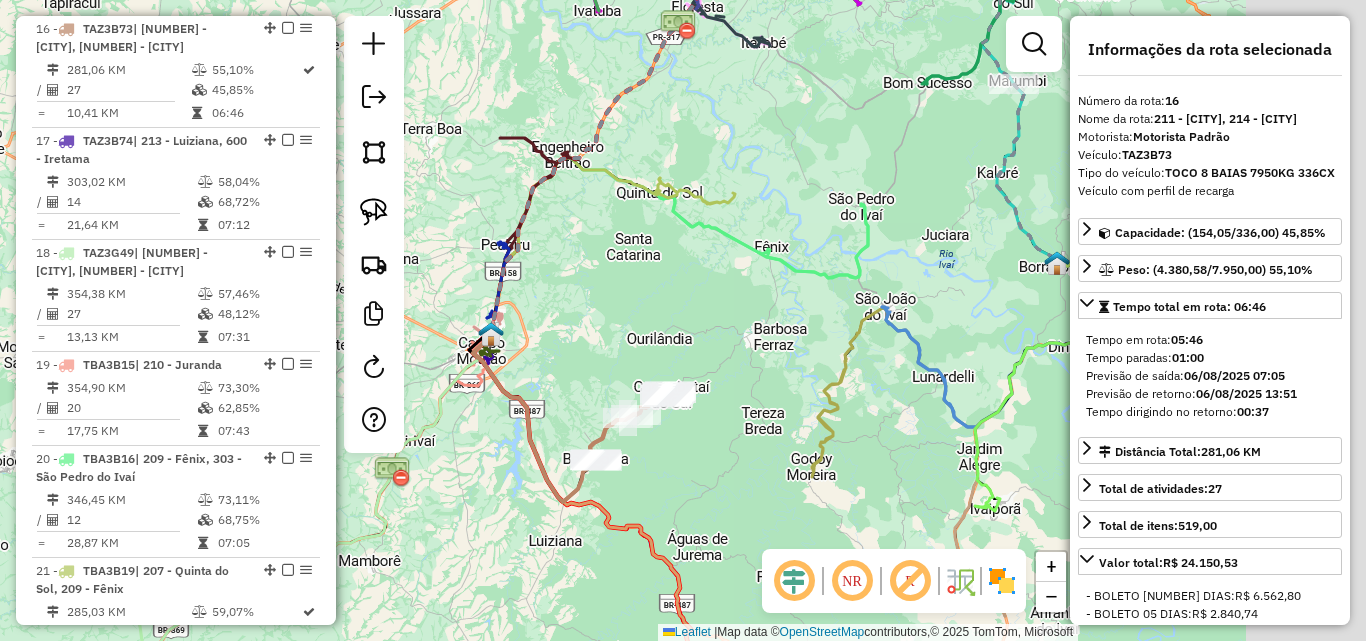 drag, startPoint x: 861, startPoint y: 318, endPoint x: 753, endPoint y: 302, distance: 109.17875 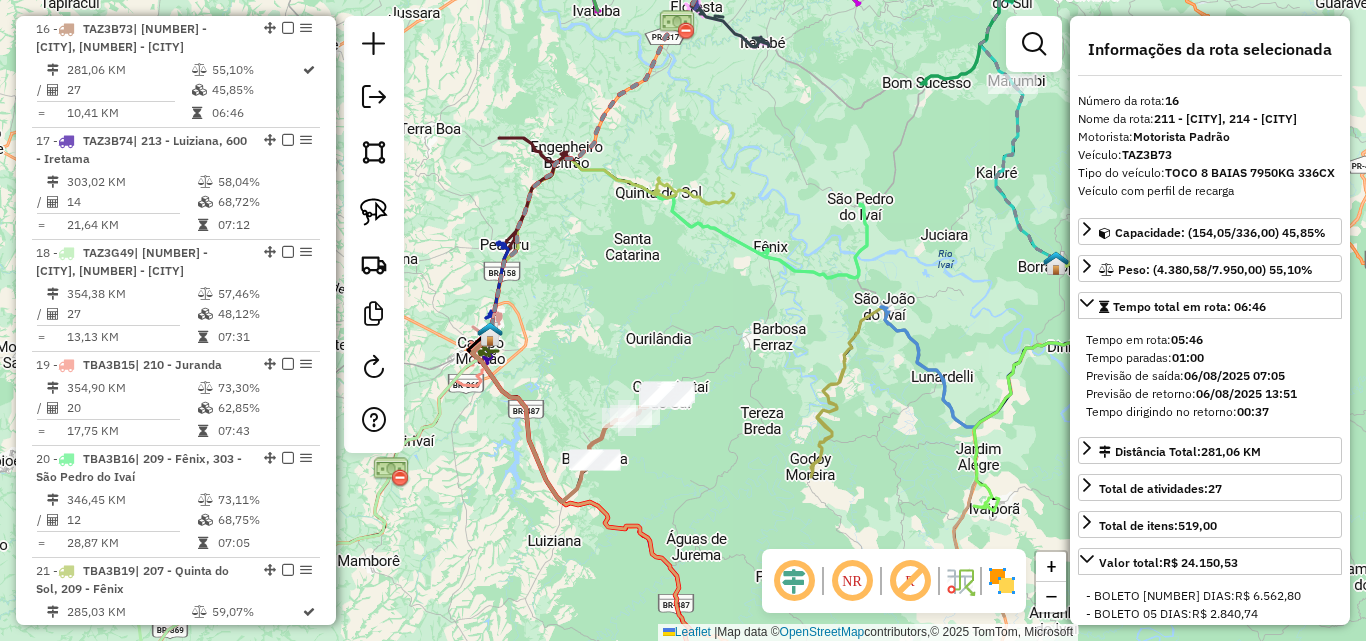 click 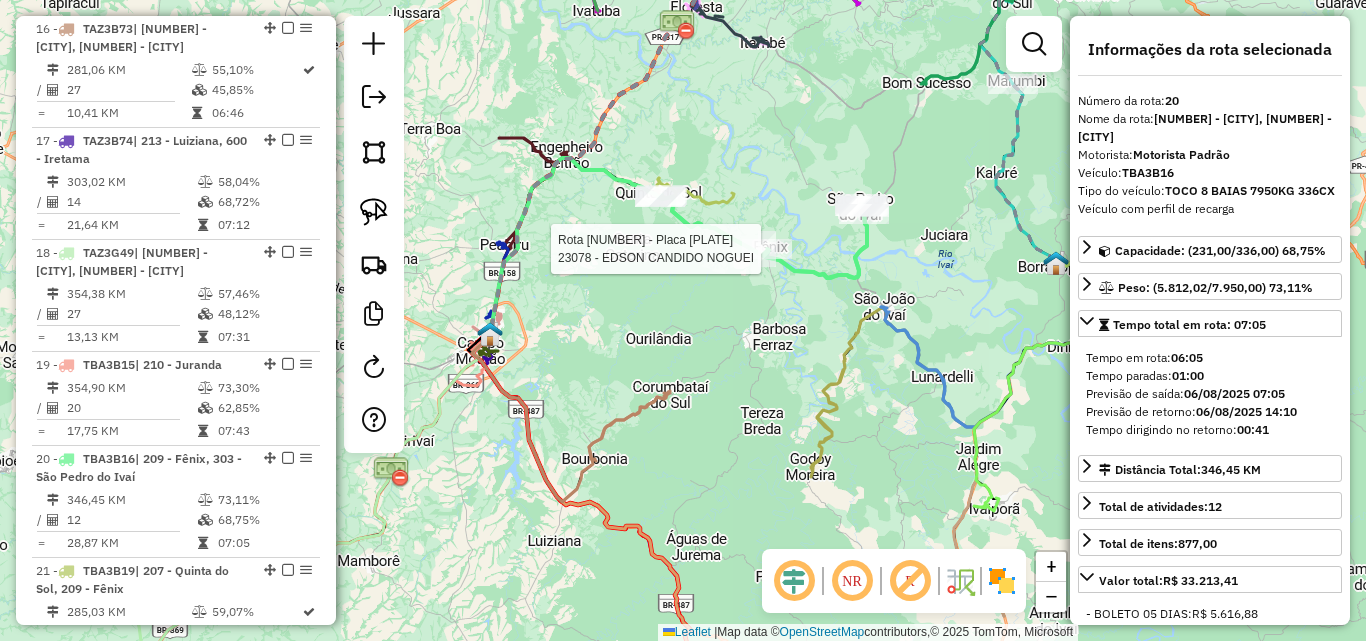 scroll, scrollTop: 2835, scrollLeft: 0, axis: vertical 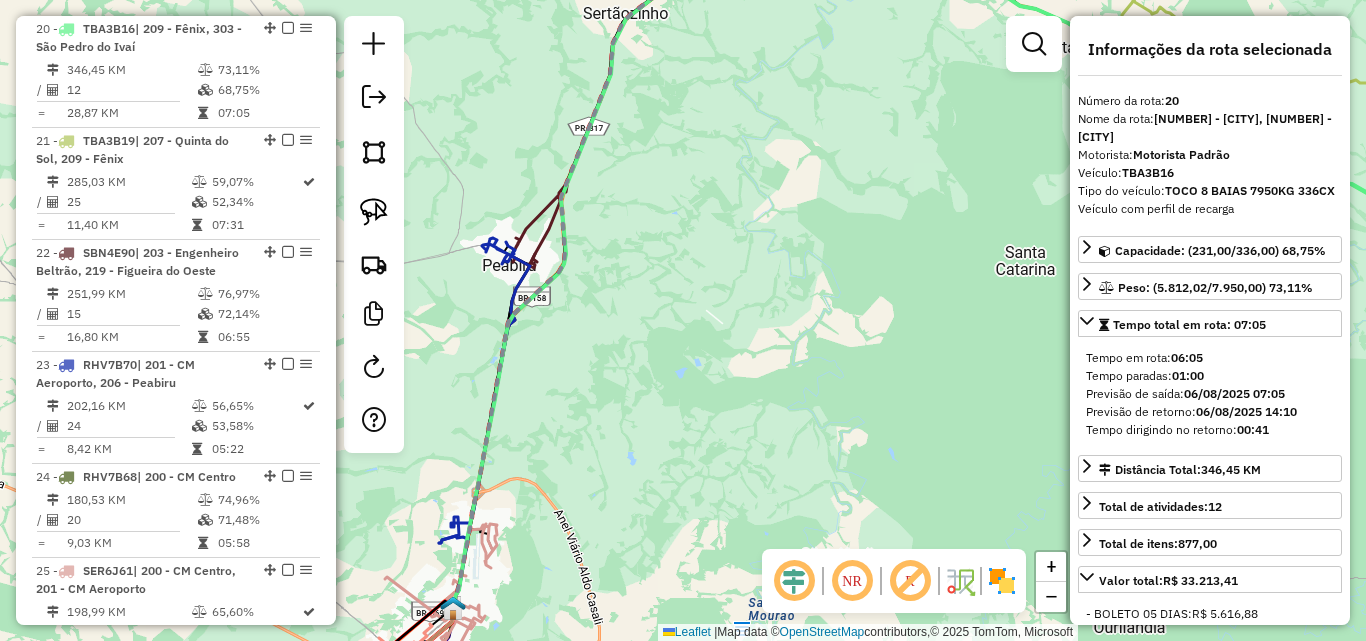 click 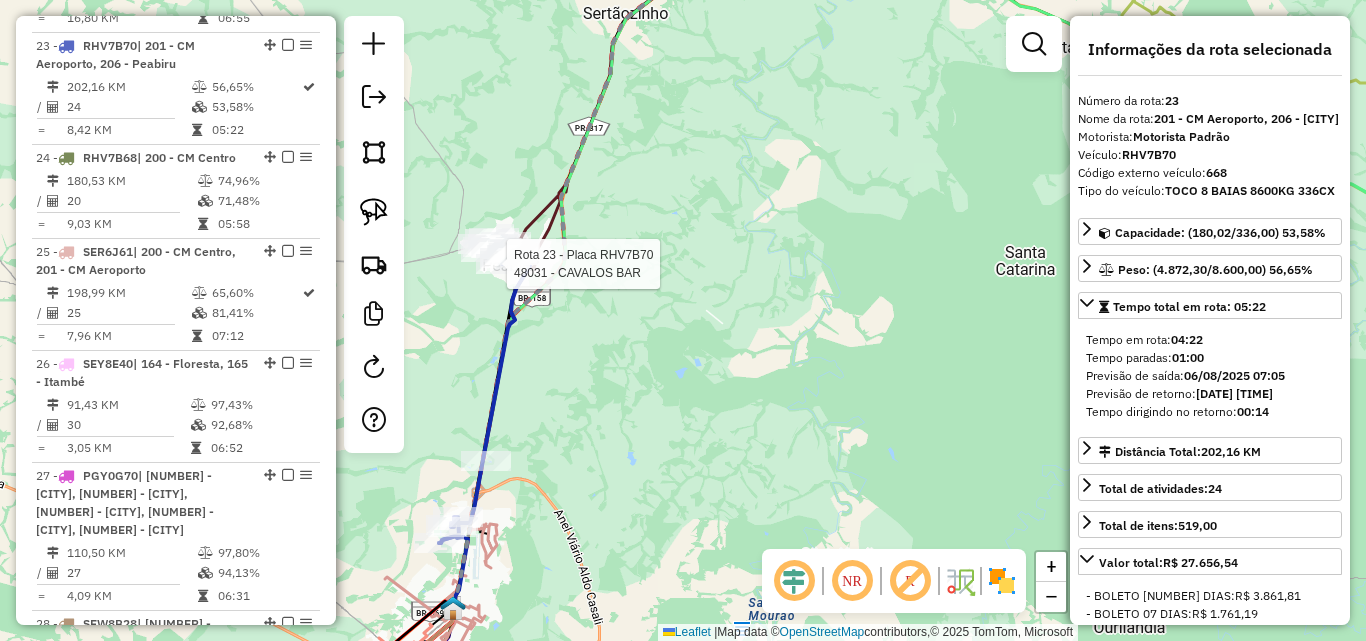 scroll, scrollTop: 3189, scrollLeft: 0, axis: vertical 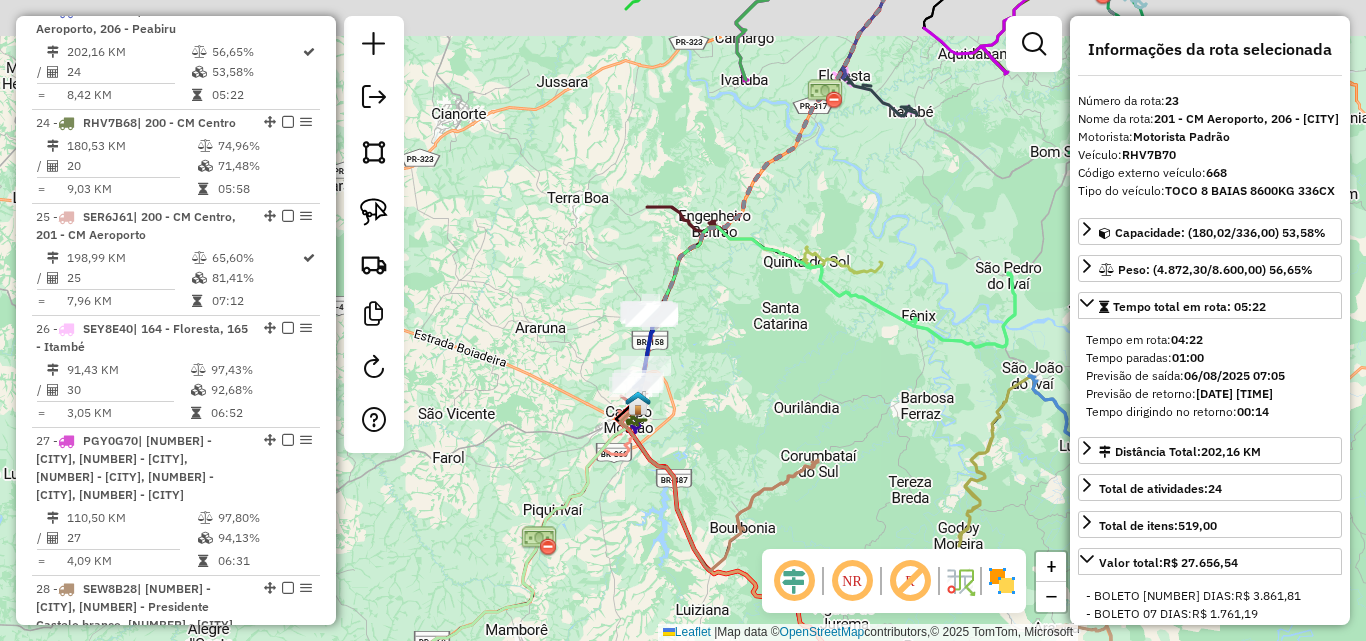drag, startPoint x: 930, startPoint y: 264, endPoint x: 738, endPoint y: 324, distance: 201.15666 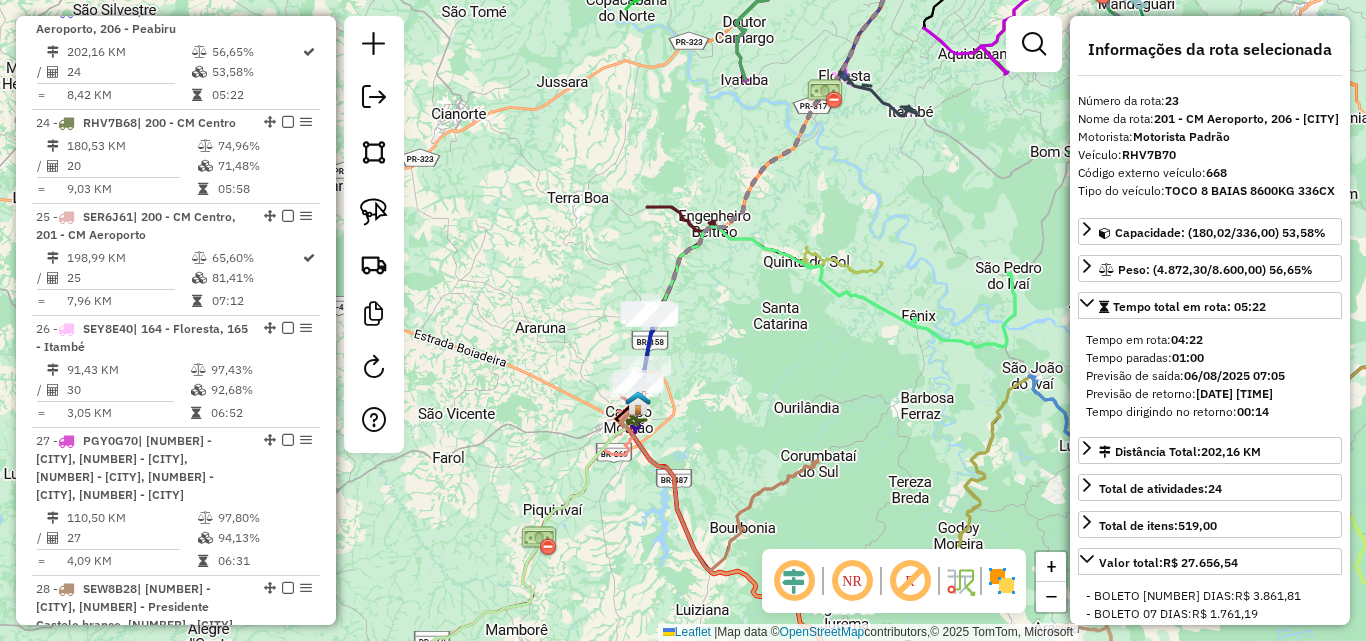 click 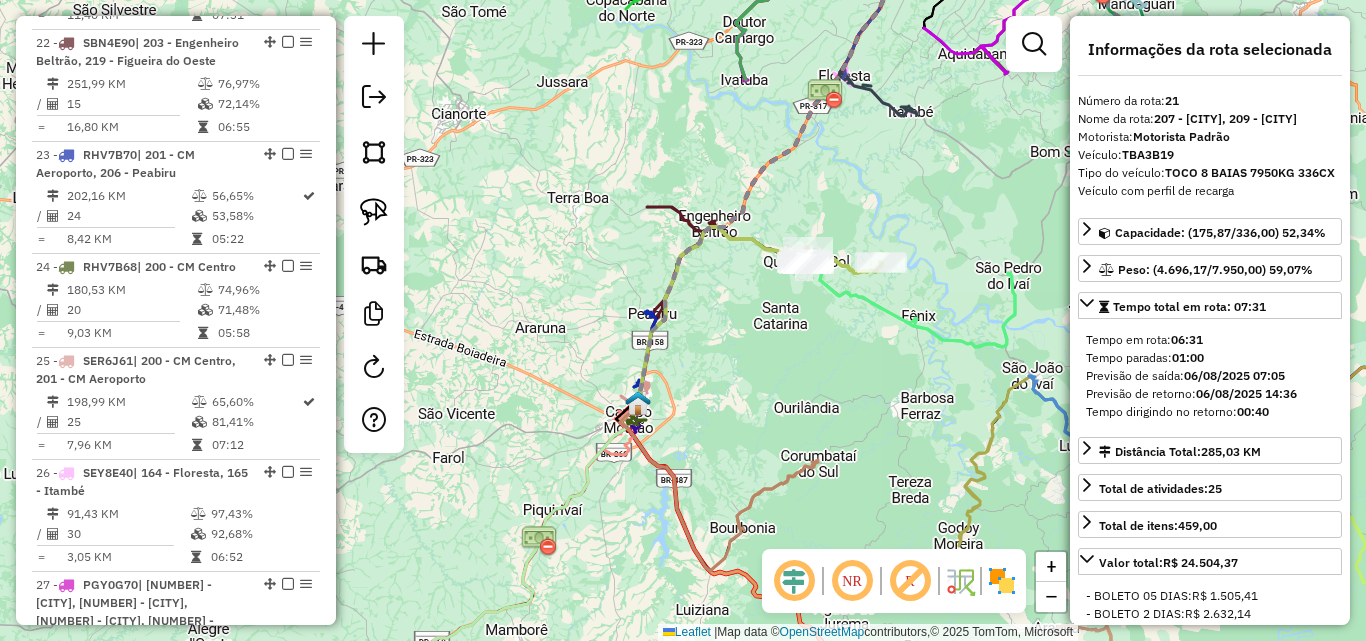 scroll, scrollTop: 2947, scrollLeft: 0, axis: vertical 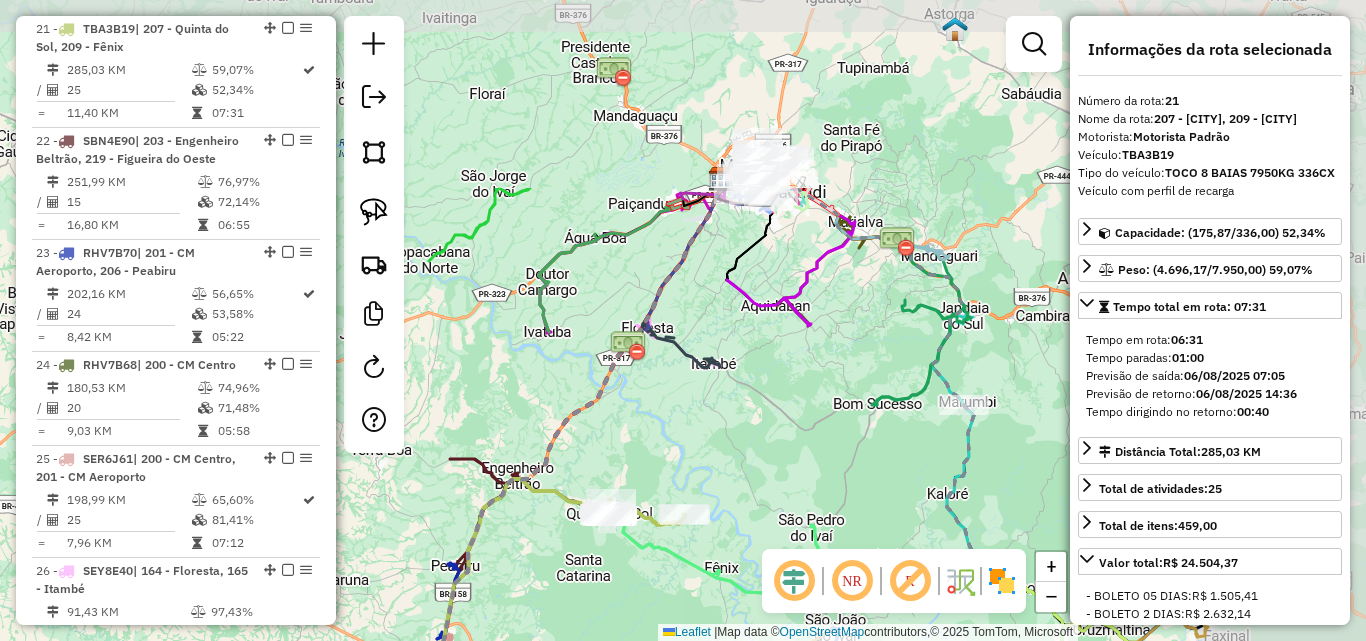 drag, startPoint x: 689, startPoint y: 147, endPoint x: 492, endPoint y: 399, distance: 319.86404 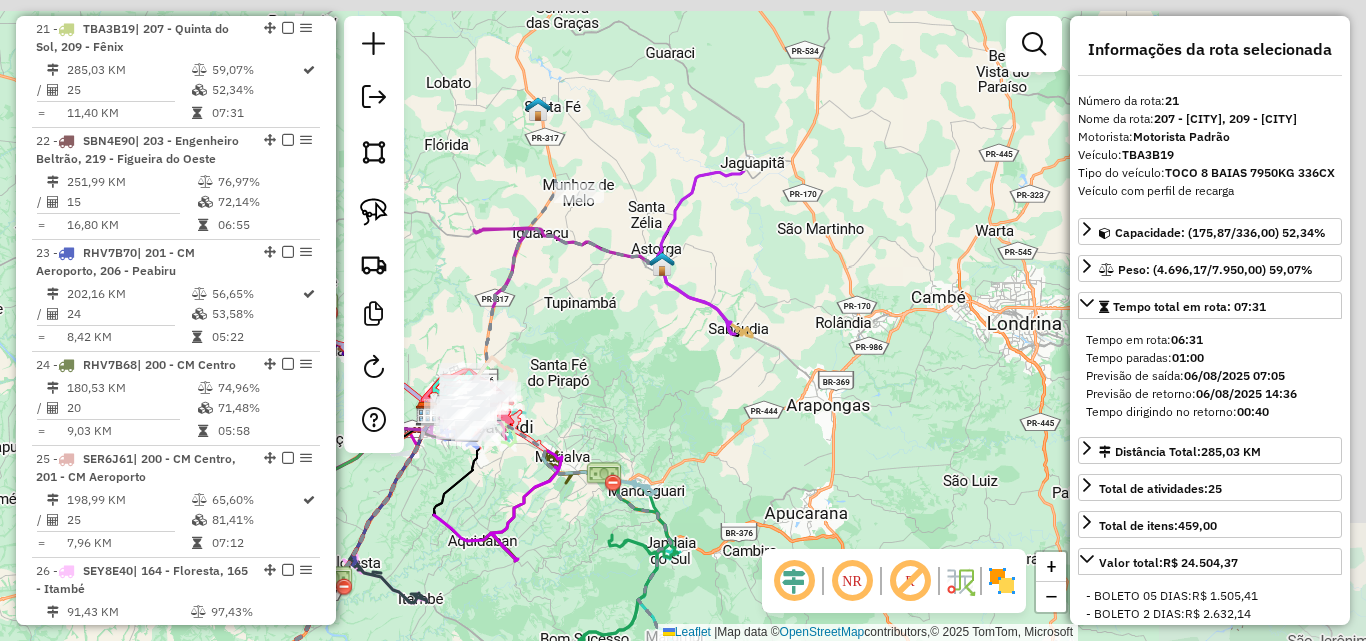 drag, startPoint x: 731, startPoint y: 287, endPoint x: 667, endPoint y: 333, distance: 78.81624 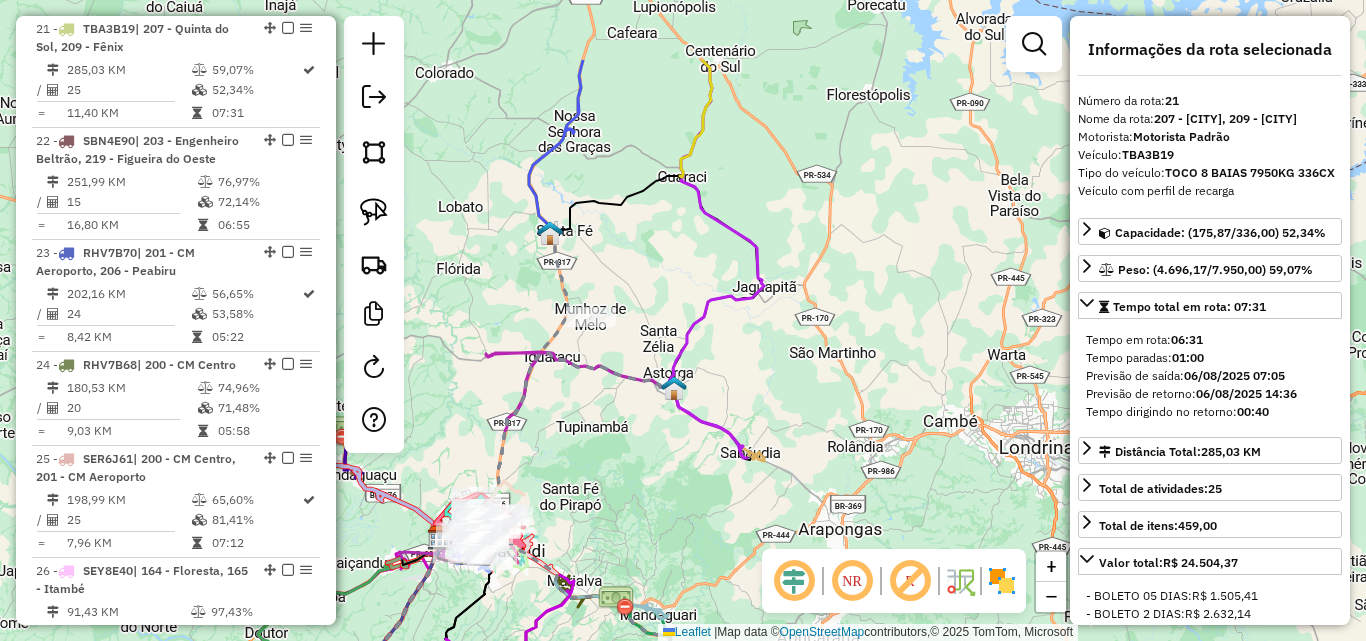 drag, startPoint x: 891, startPoint y: 138, endPoint x: 1033, endPoint y: 482, distance: 372.15588 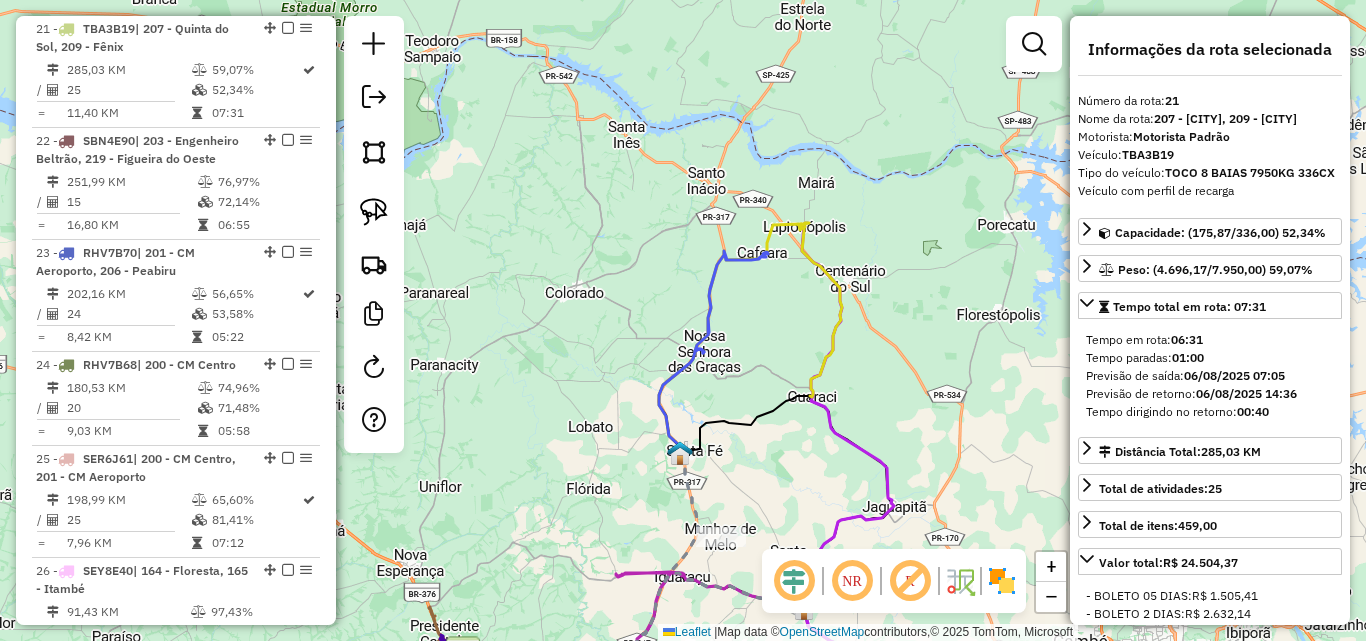 click 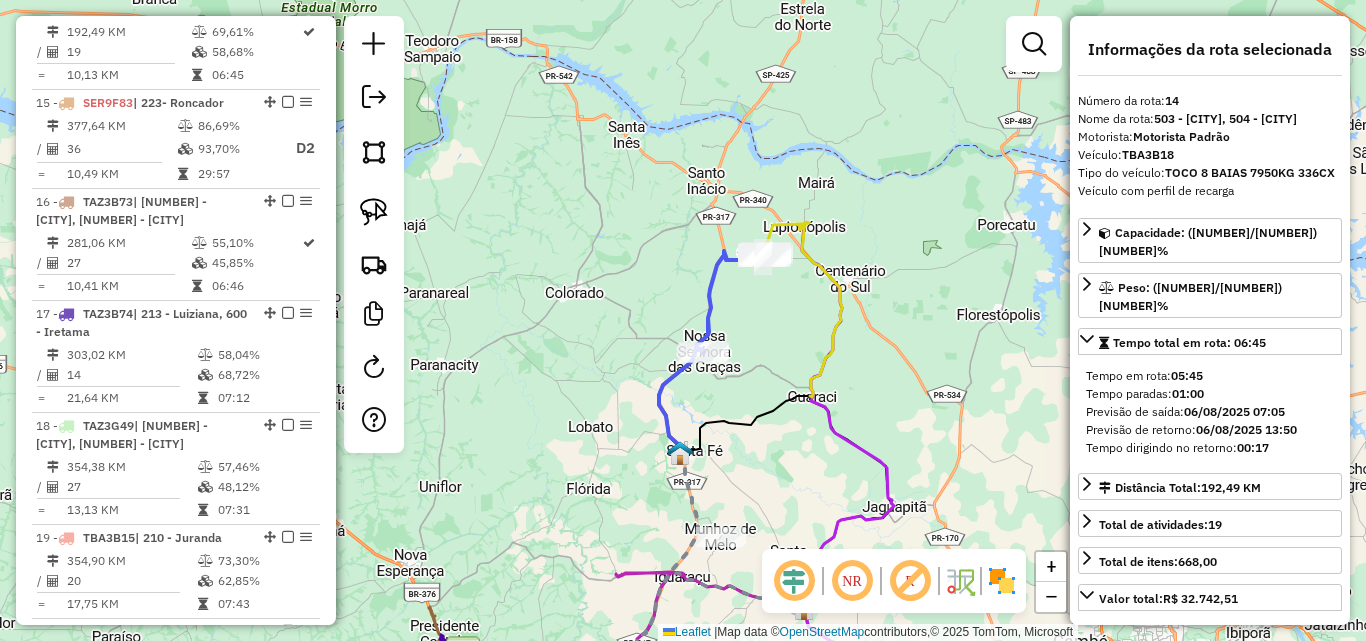 scroll, scrollTop: 2194, scrollLeft: 0, axis: vertical 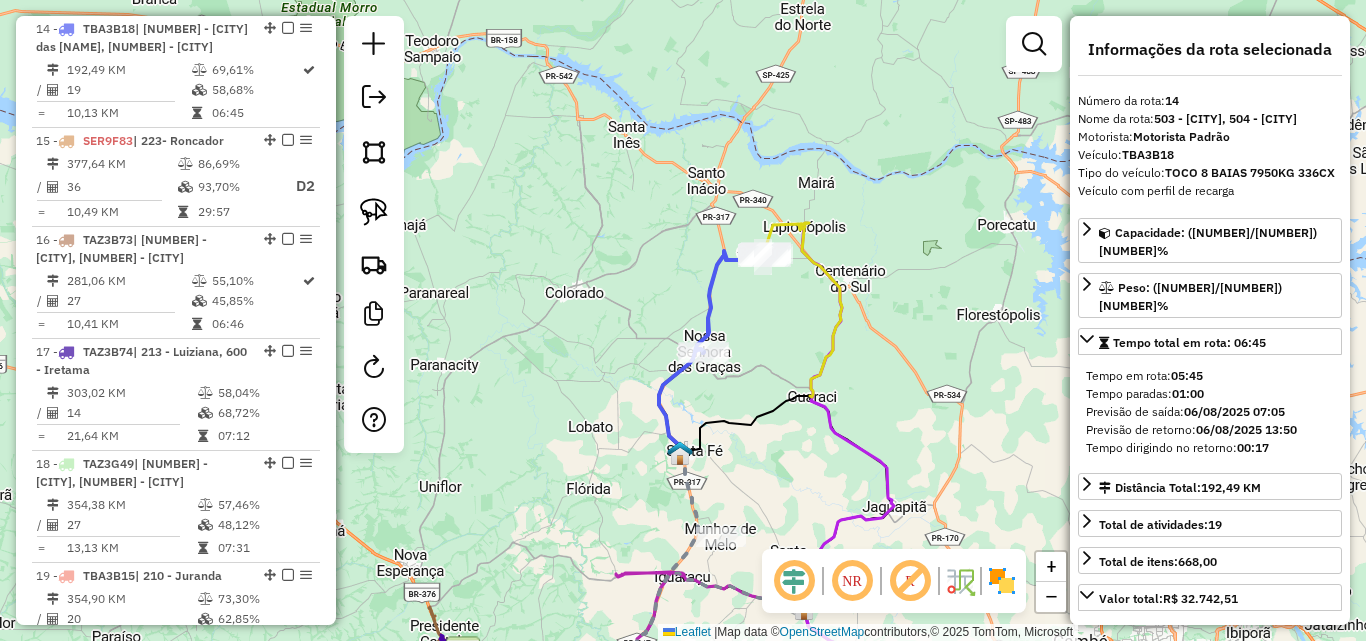 click 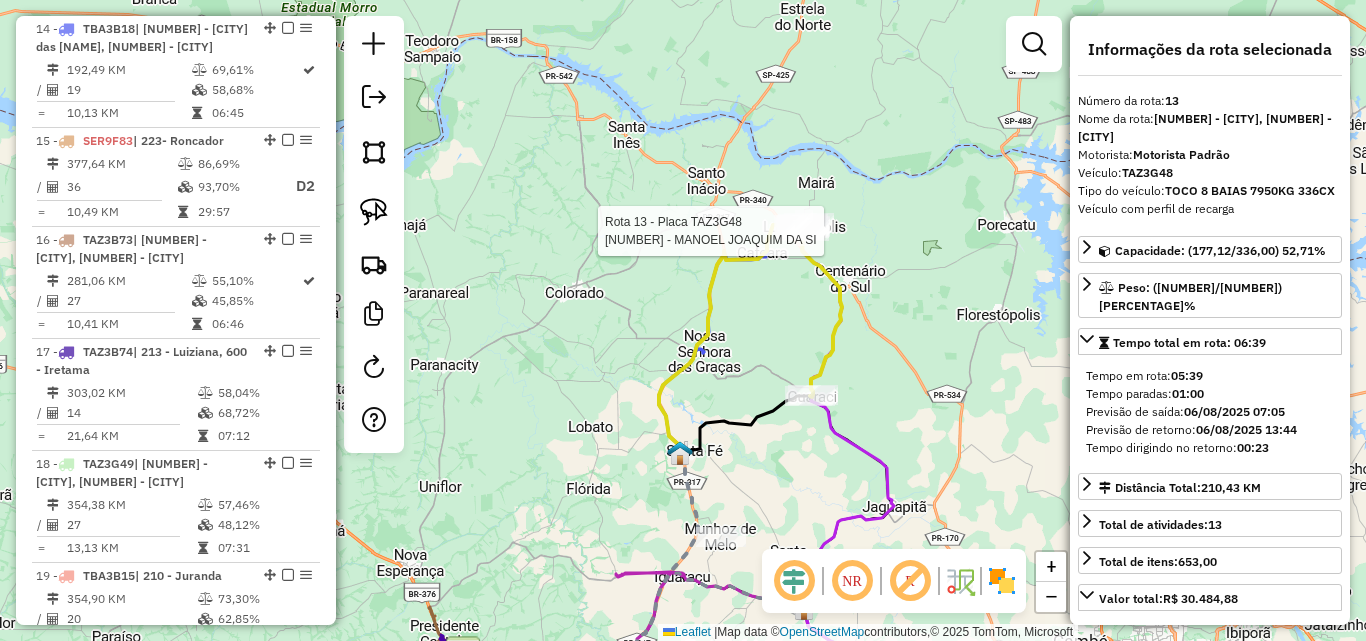scroll, scrollTop: 2082, scrollLeft: 0, axis: vertical 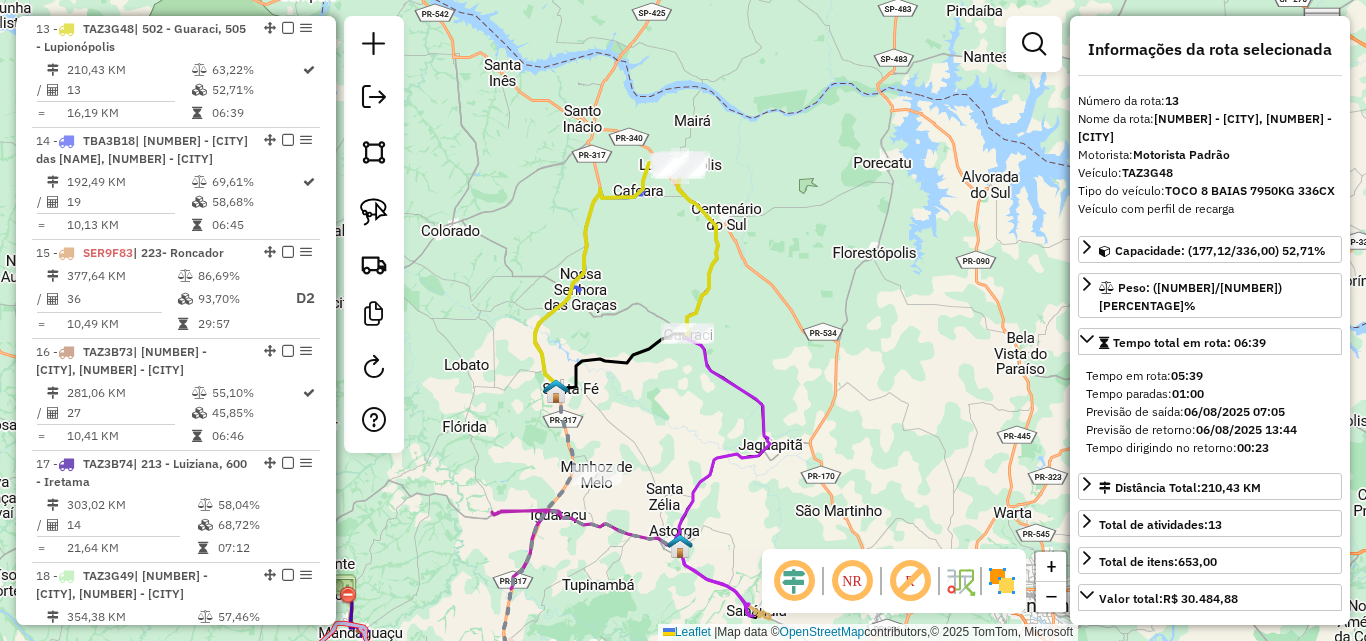 drag, startPoint x: 904, startPoint y: 369, endPoint x: 779, endPoint y: 306, distance: 139.97858 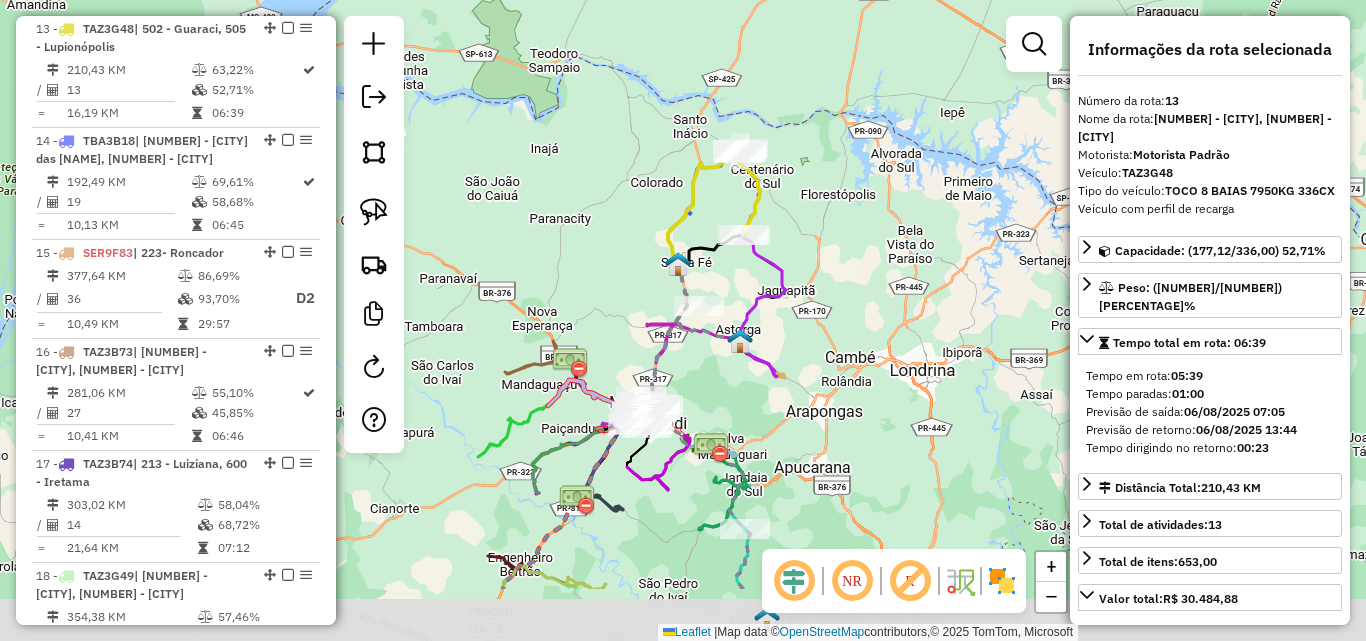 drag, startPoint x: 960, startPoint y: 404, endPoint x: 962, endPoint y: 288, distance: 116.01724 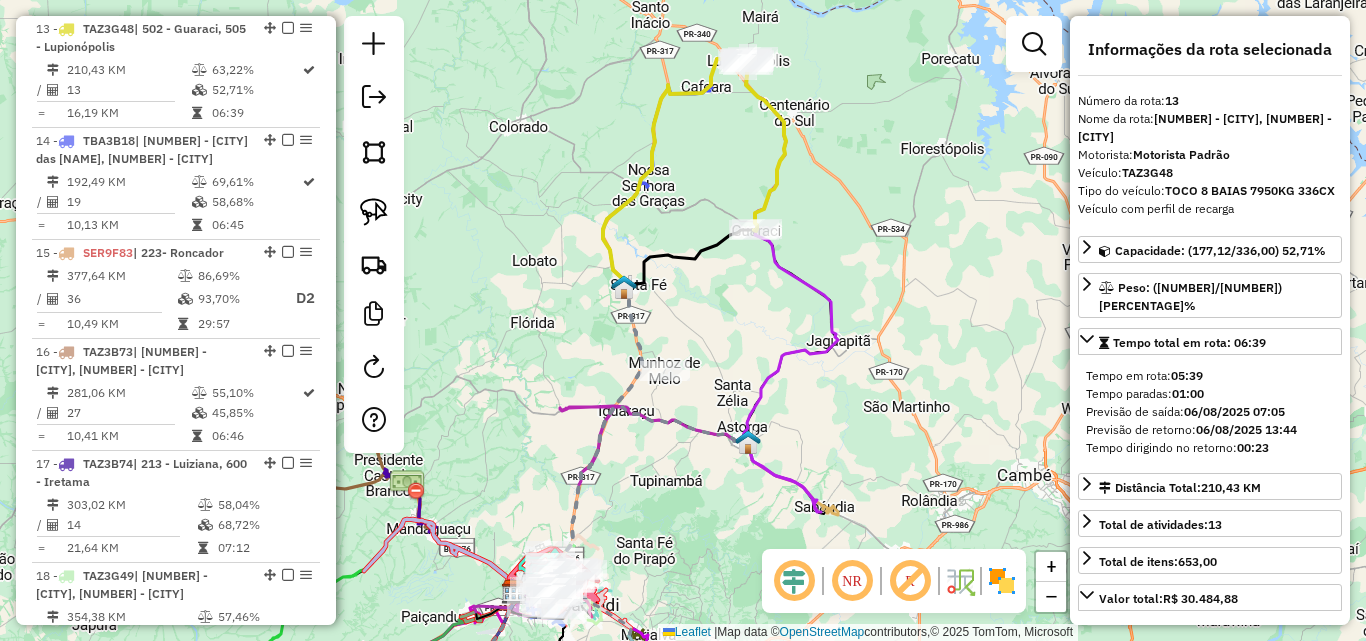 click 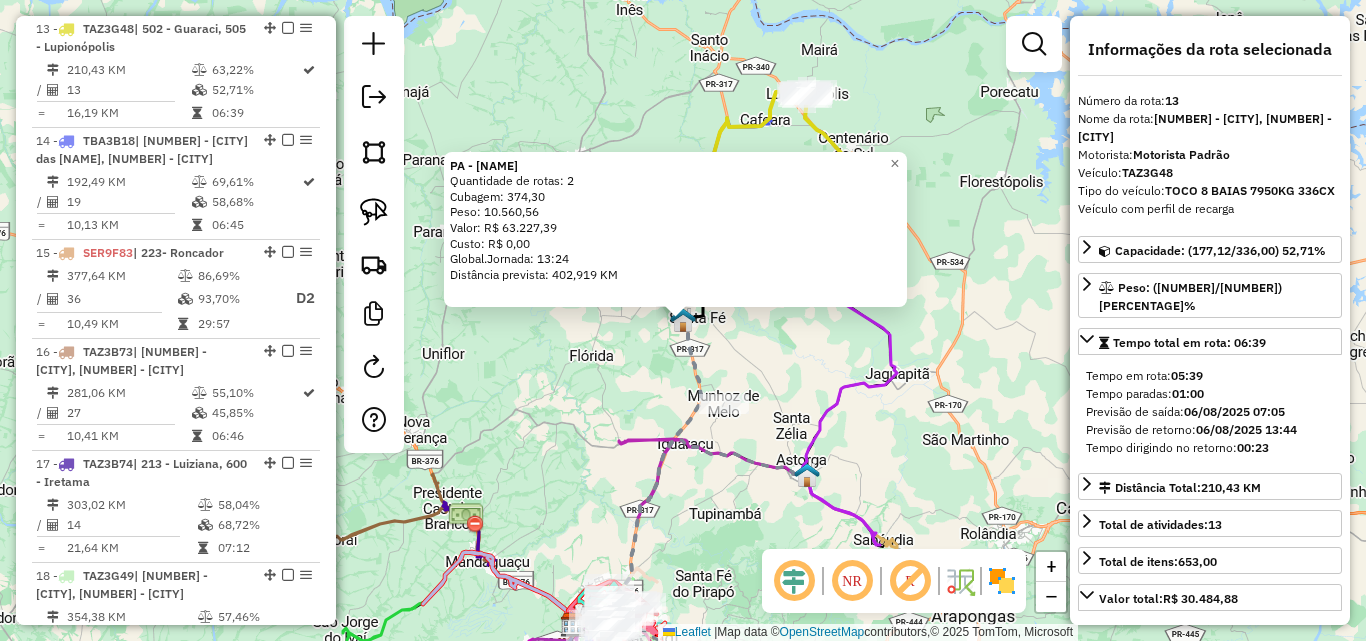 click on "PA - [NAME] Quantidade de rotas: [NUMBER] Cubagem: [NUMBER] Peso: [NUMBER] Valor: R$ [NUMBER] Custo: R$ [NUMBER] Global.Jornada: [TIME] Distância prevista: [NUMBER] KM × Janela de atendimento Grade de atendimento Capacidade Transportadoras Veículos Cliente Pedidos Rotas Selecione os dias de semana para filtrar as janelas de atendimento Seg Ter Qua Qui Sex Sáb Dom Informe o período da janela de atendimento: De: Até: Filtrar exatamente a janela do cliente Considerar janela de atendimento padrão Selecione os dias de semana para filtrar as grades de atendimento Seg Ter Qua Qui Sex Sáb Dom Considerar clientes sem dia de atendimento cadastrado Clientes fora do dia de atendimento selecionado Filtrar as atividades entre os valores definidos abaixo: Peso mínimo: Peso máximo: Cubagem mínima: Cubagem máxima: De: Até: Filtrar as atividades entre o tempo de atendimento definido abaixo: De: Até: Considerar capacidade total dos clientes não roteirizados Nome:" 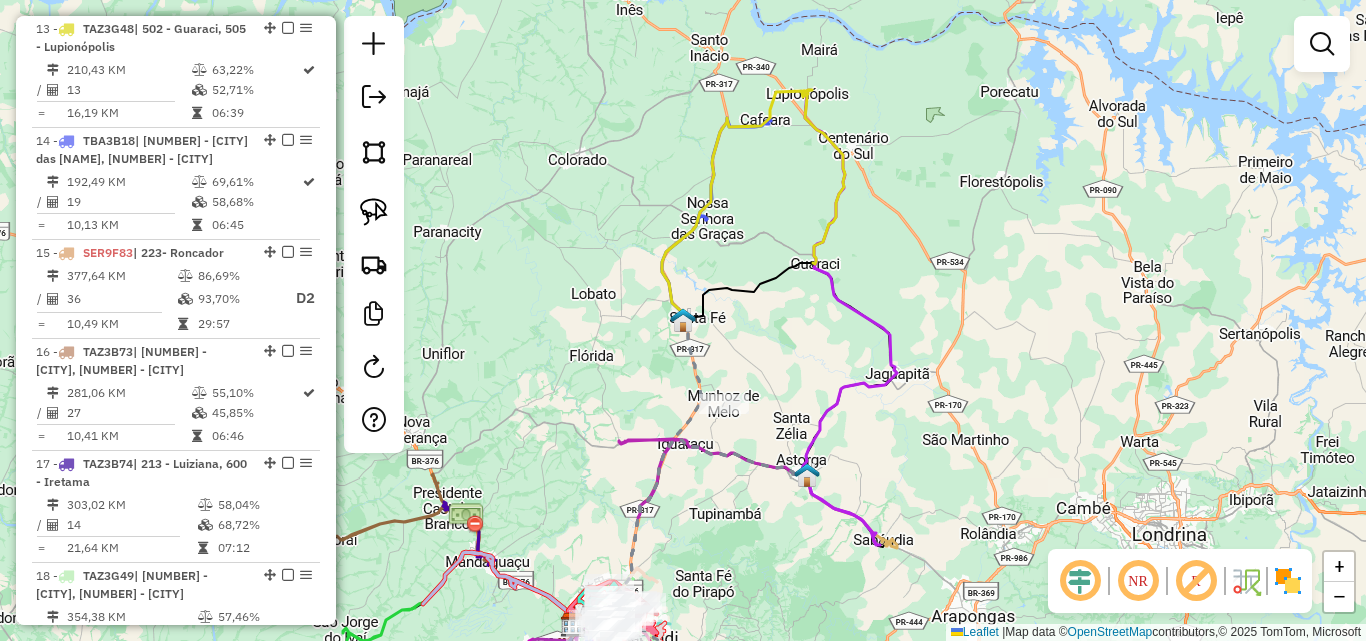 click 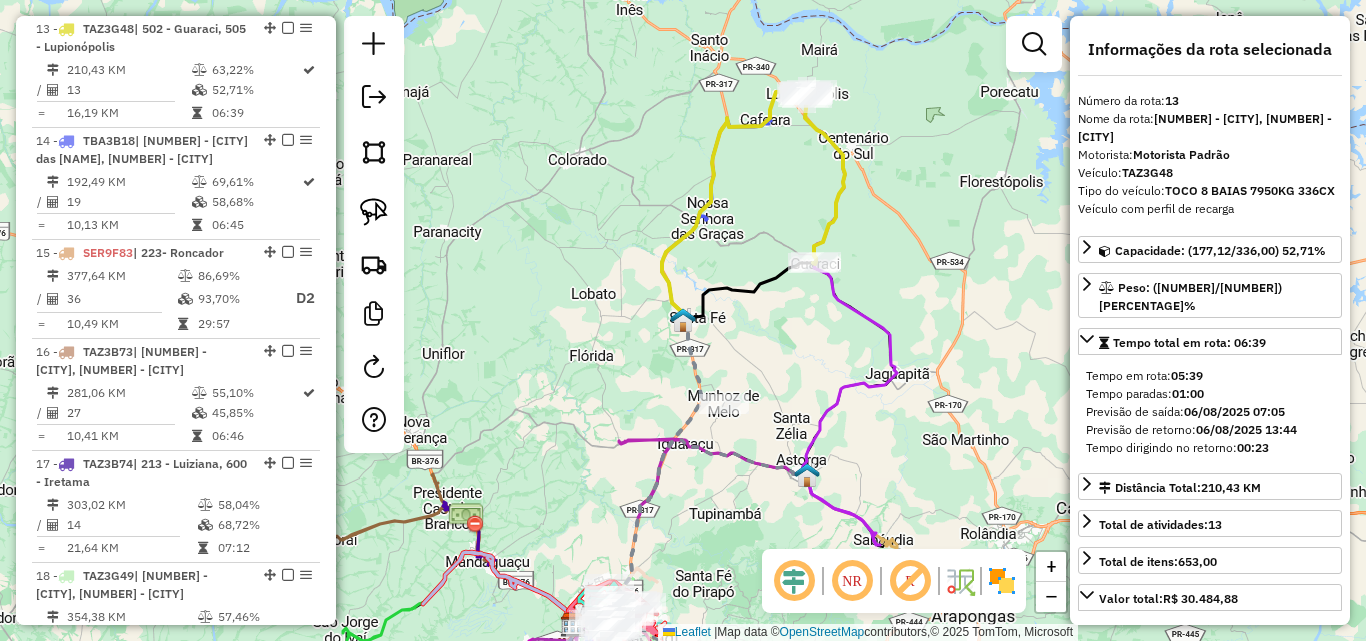 click 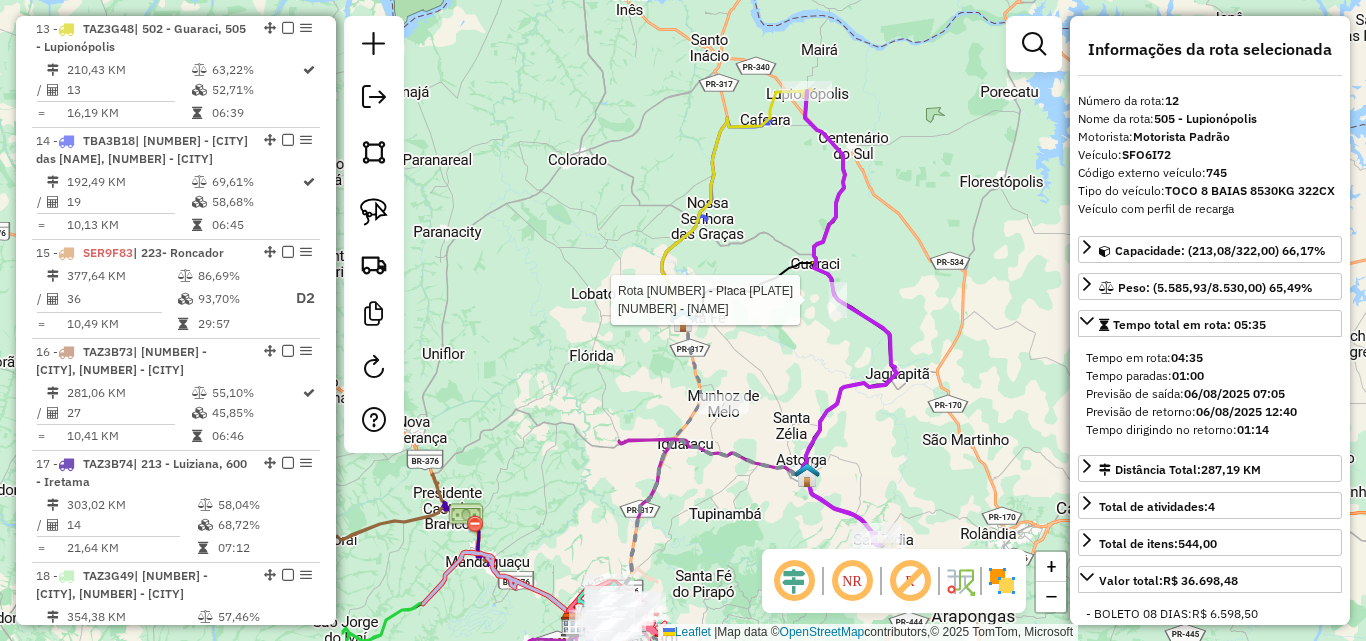 scroll, scrollTop: 1970, scrollLeft: 0, axis: vertical 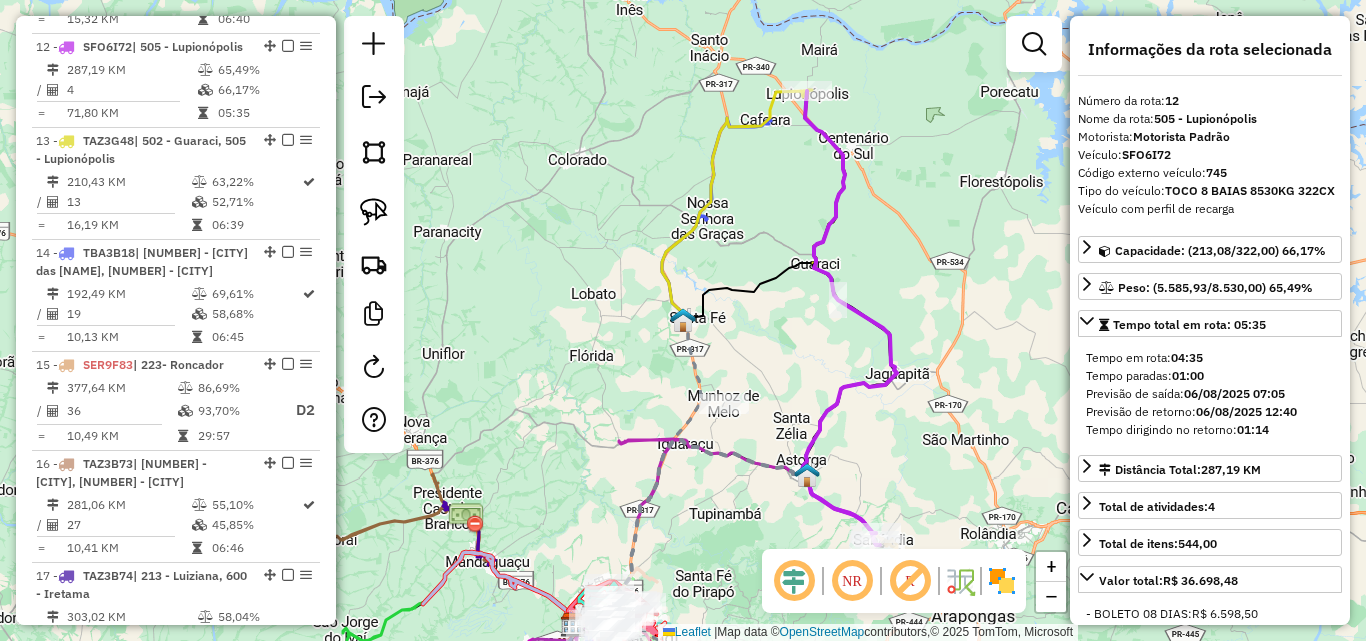 click on "Janela de atendimento Grade de atendimento Capacidade Transportadoras Veículos Cliente Pedidos  Rotas Selecione os dias de semana para filtrar as janelas de atendimento  Seg   Ter   Qua   Qui   Sex   Sáb   Dom  Informe o período da janela de atendimento: De: Até:  Filtrar exatamente a janela do cliente  Considerar janela de atendimento padrão  Selecione os dias de semana para filtrar as grades de atendimento  Seg   Ter   Qua   Qui   Sex   Sáb   Dom   Considerar clientes sem dia de atendimento cadastrado  Clientes fora do dia de atendimento selecionado Filtrar as atividades entre os valores definidos abaixo:  Peso mínimo:   Peso máximo:   Cubagem mínima:   Cubagem máxima:   De:   Até:  Filtrar as atividades entre o tempo de atendimento definido abaixo:  De:   Até:   Considerar capacidade total dos clientes não roteirizados Transportadora: Selecione um ou mais itens Tipo de veículo: Selecione um ou mais itens Veículo: Selecione um ou mais itens Motorista: Selecione um ou mais itens Nome: Rótulo:" 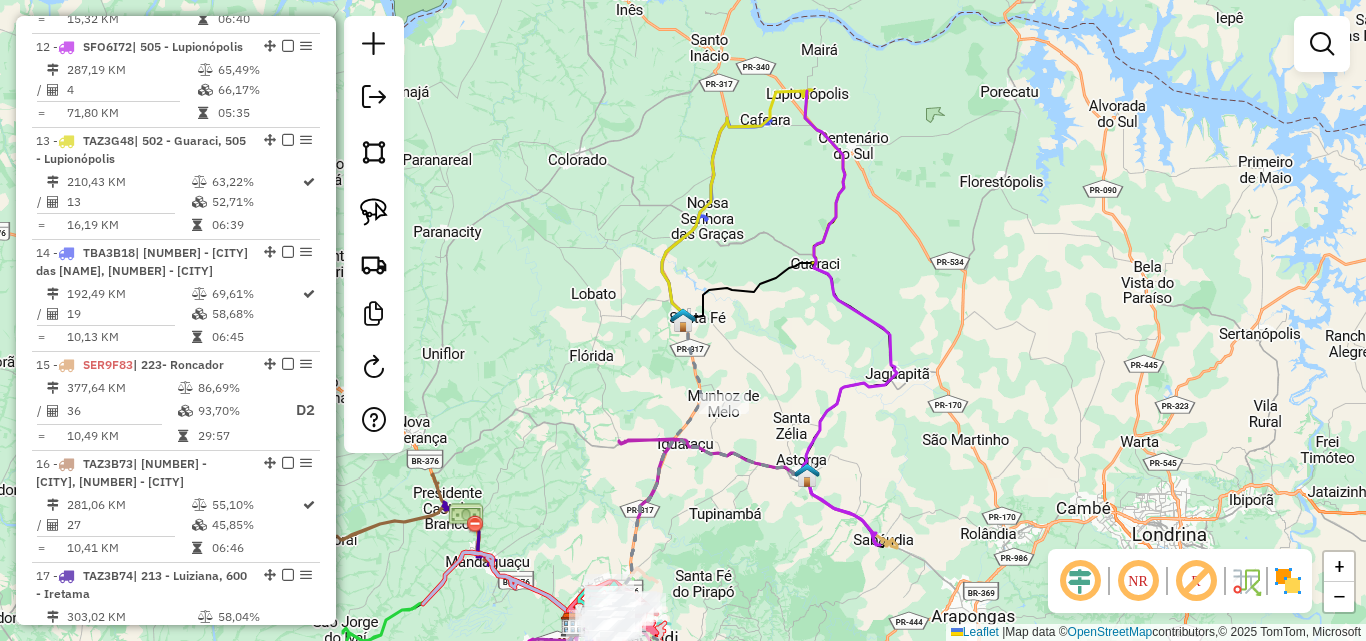 click 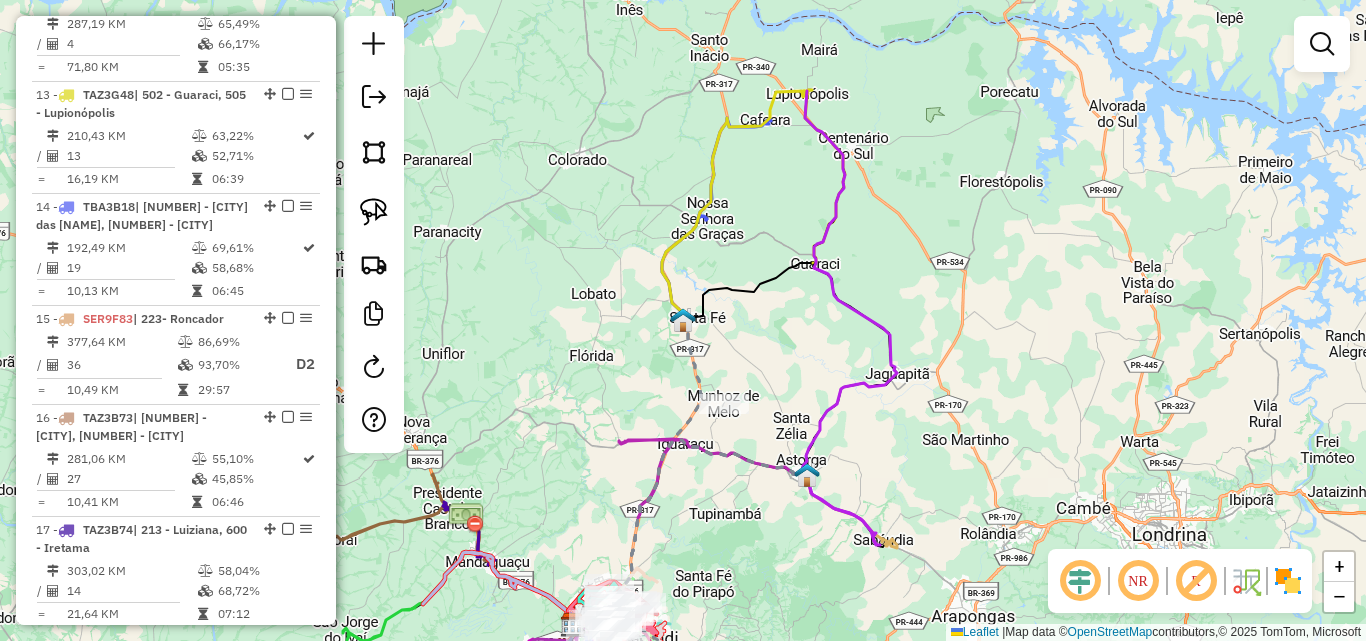 select on "**********" 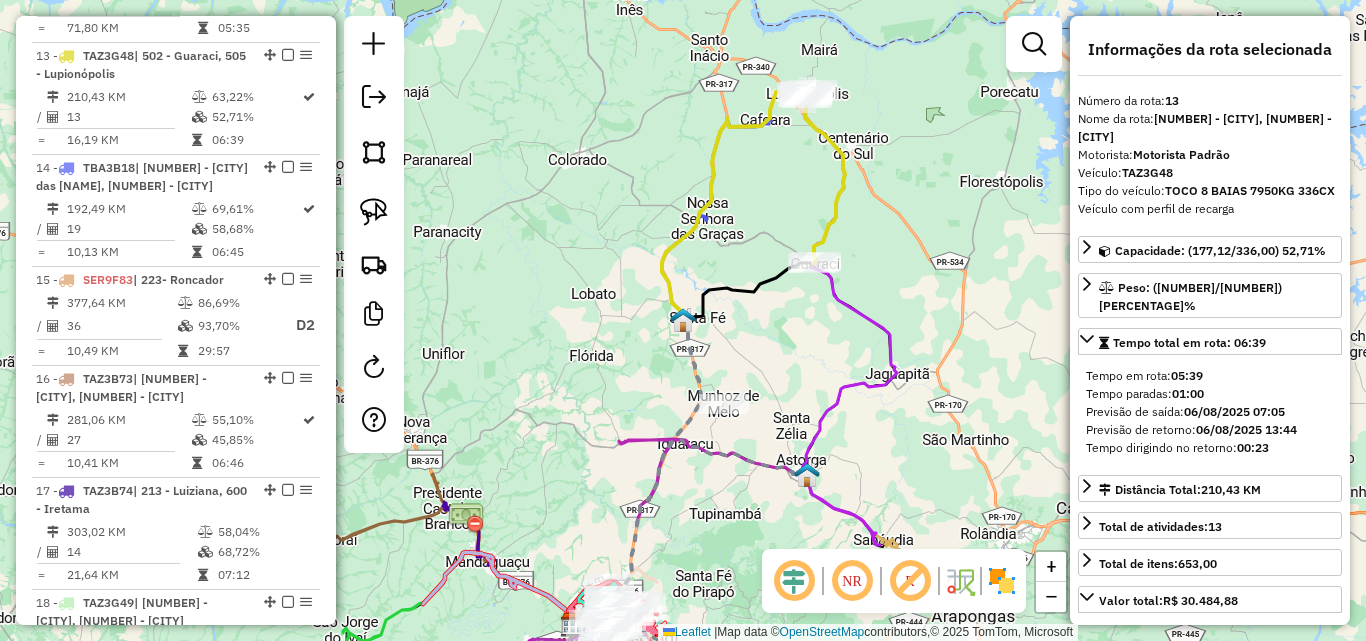 scroll, scrollTop: 2082, scrollLeft: 0, axis: vertical 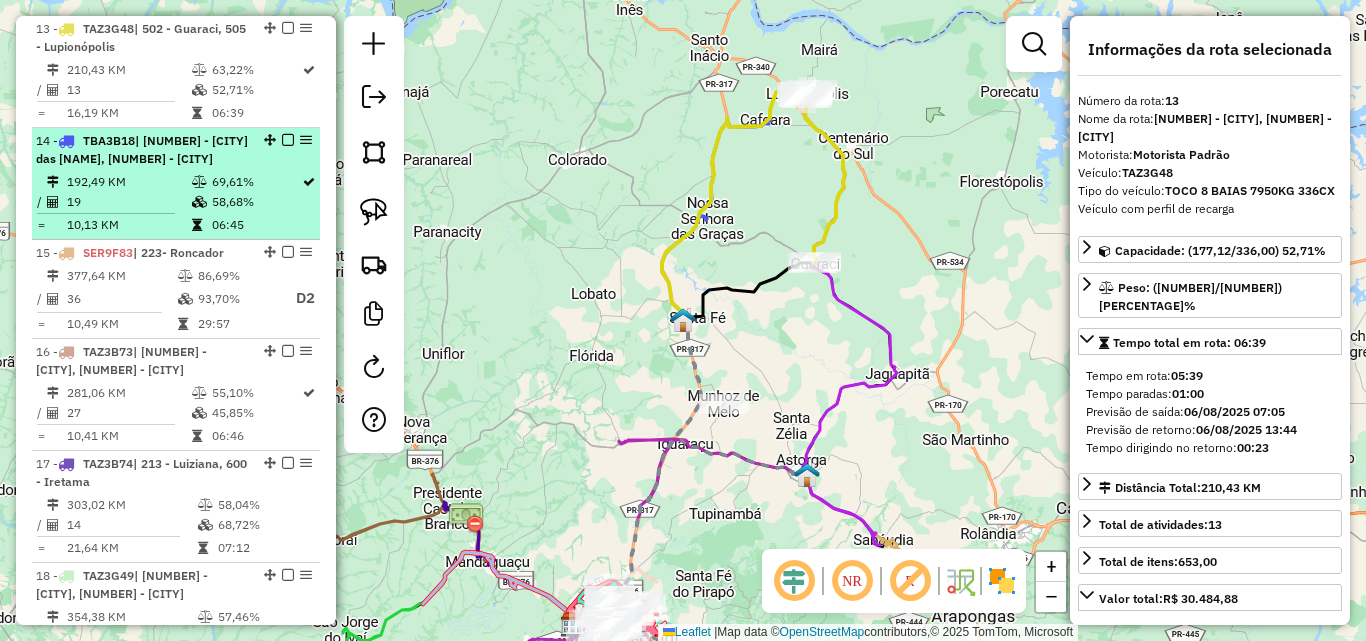 click on "| [NUMBER] - [CITY] das [NAME], [NUMBER] - [CITY]" at bounding box center [142, 149] 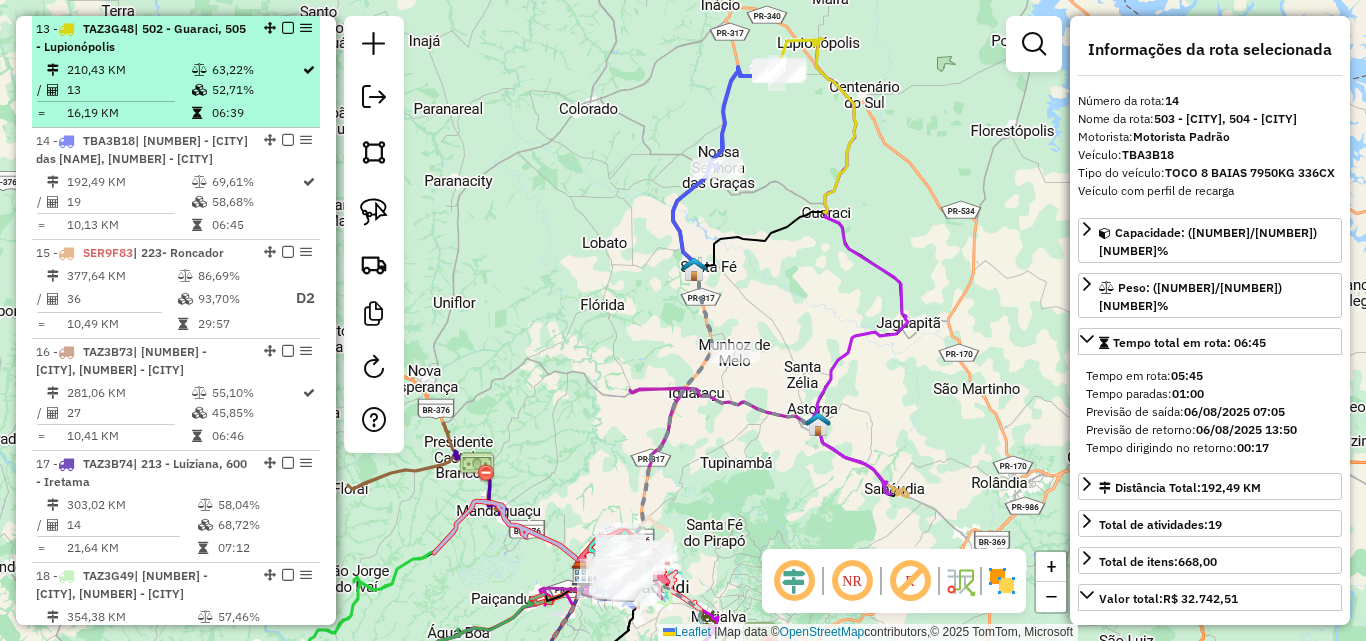 click at bounding box center (199, 70) 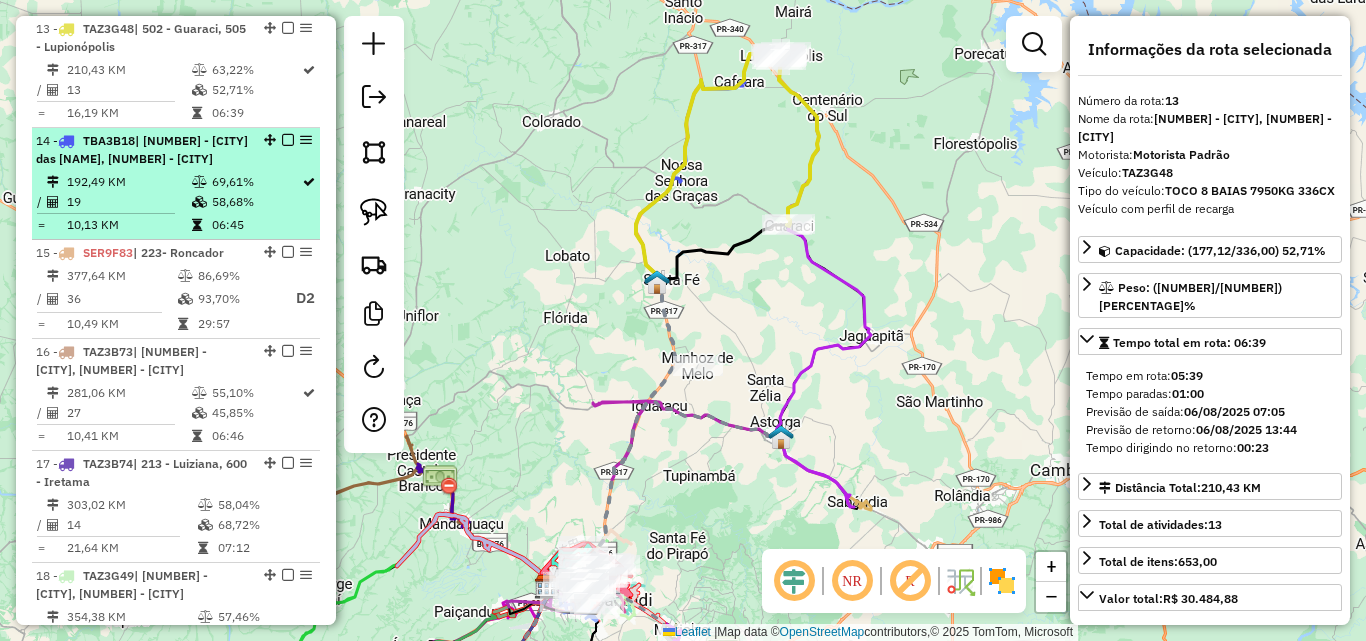click on "192,49 KM" at bounding box center (128, 182) 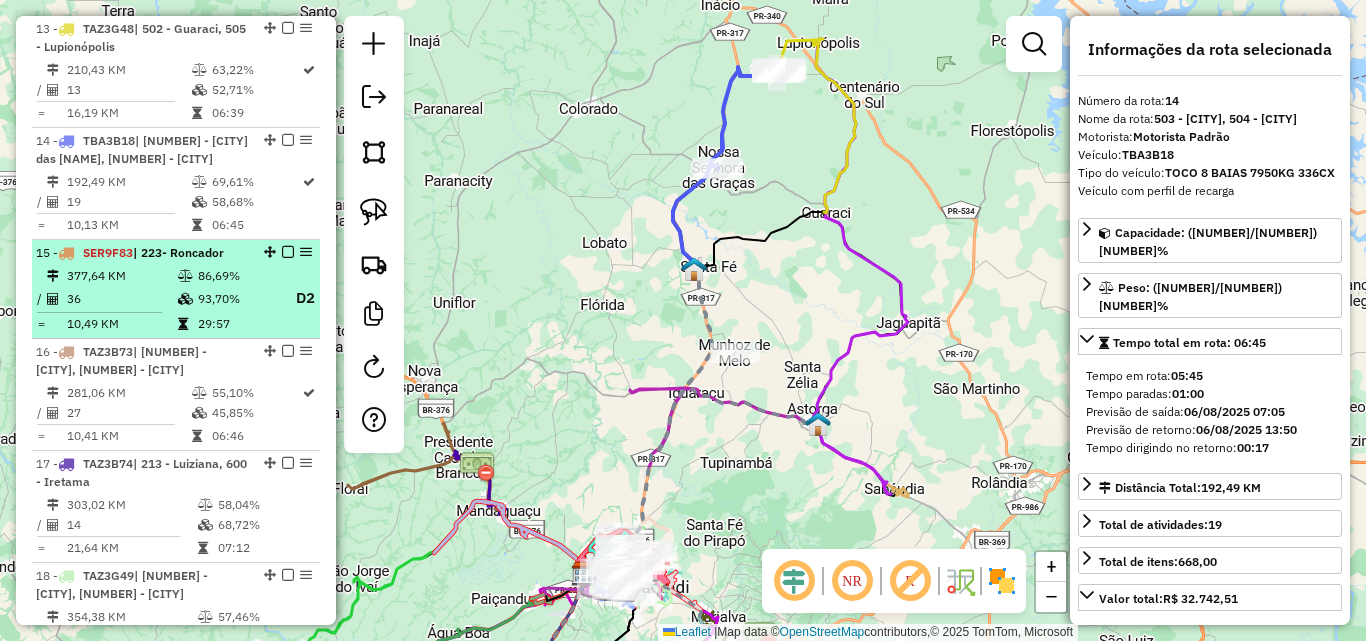 click on "86,69%" at bounding box center (237, 276) 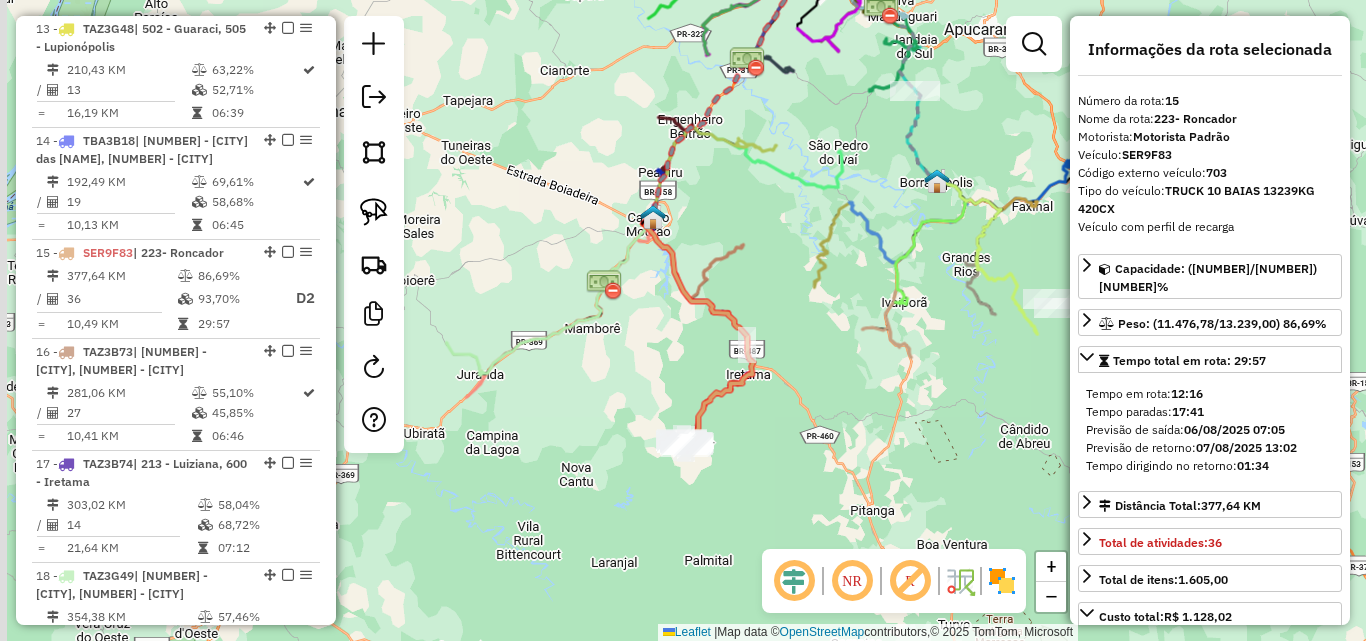 drag, startPoint x: 822, startPoint y: 491, endPoint x: 862, endPoint y: 375, distance: 122.702896 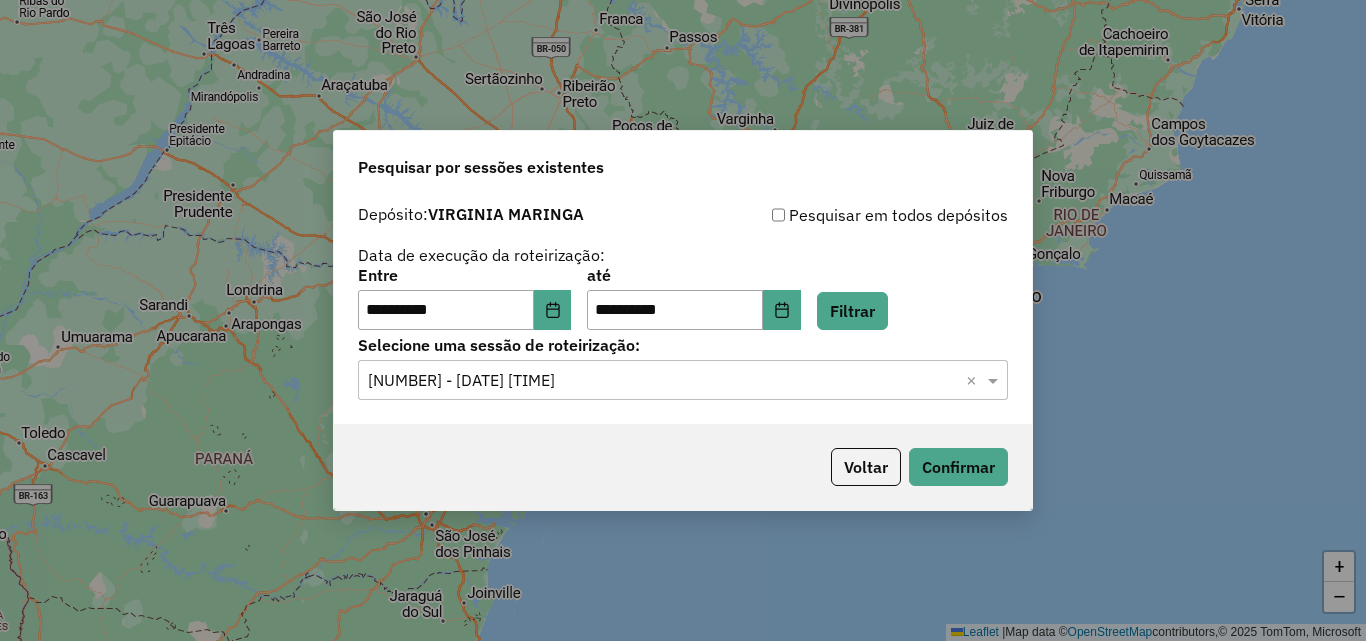 scroll, scrollTop: 0, scrollLeft: 0, axis: both 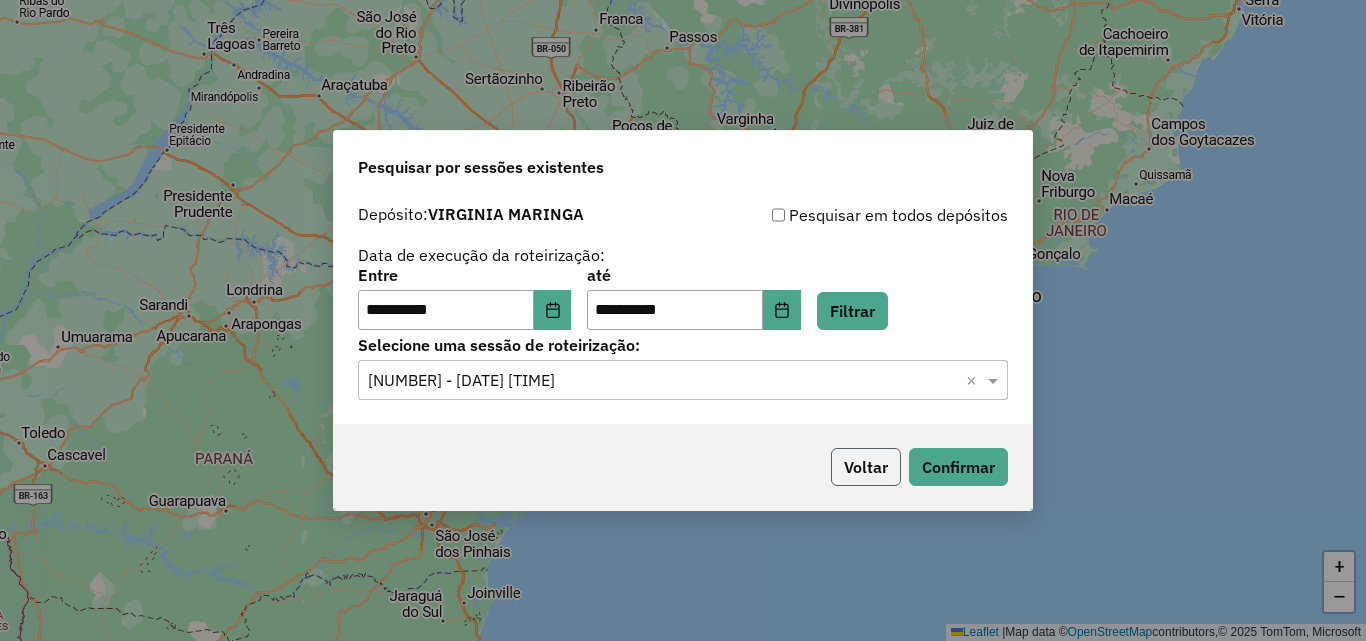 click on "Voltar" 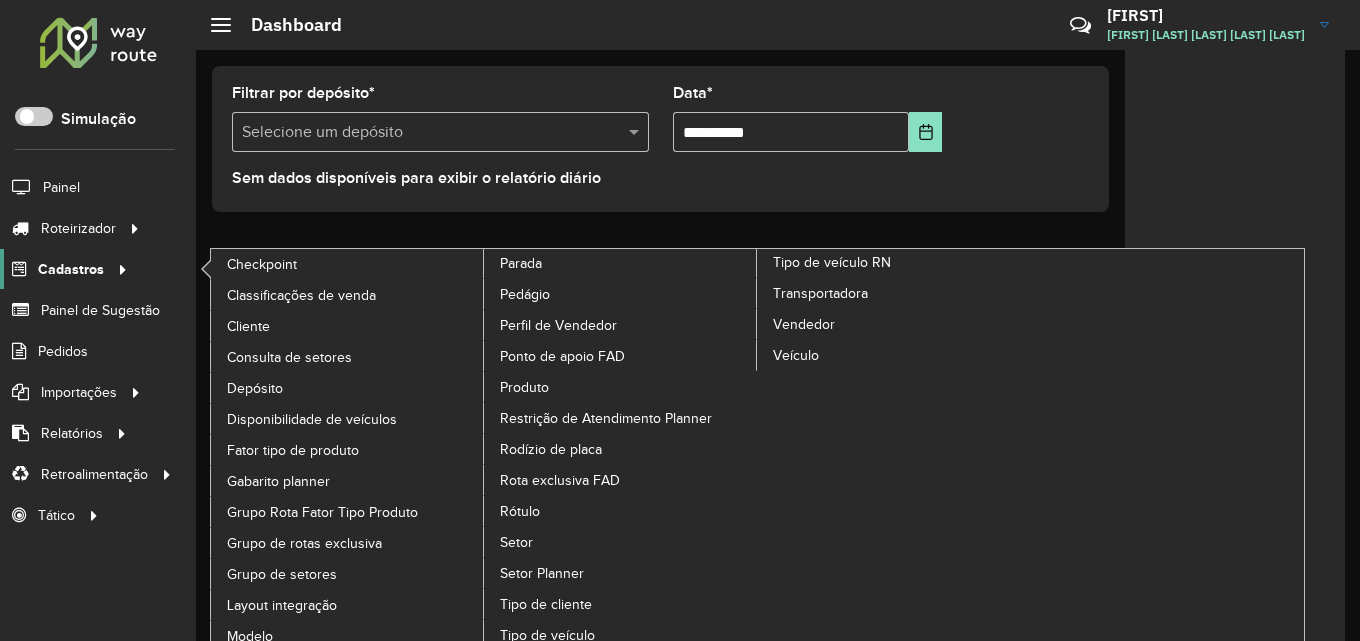 scroll, scrollTop: 0, scrollLeft: 0, axis: both 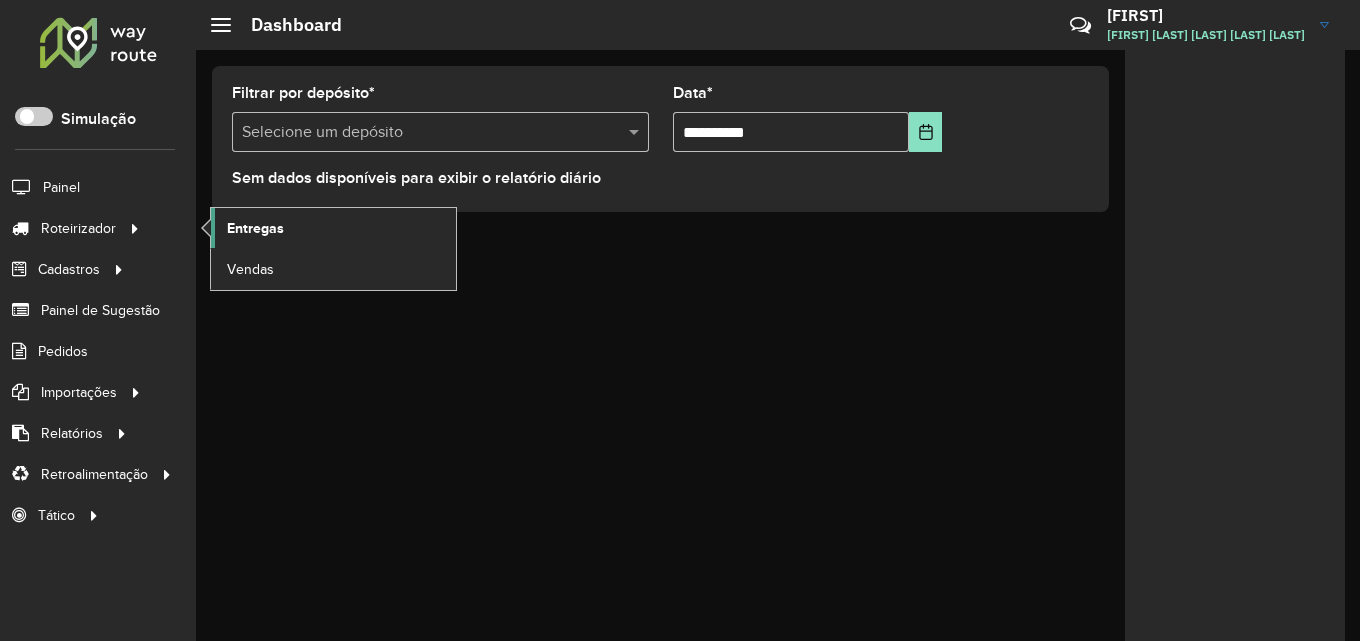 click on "Entregas" 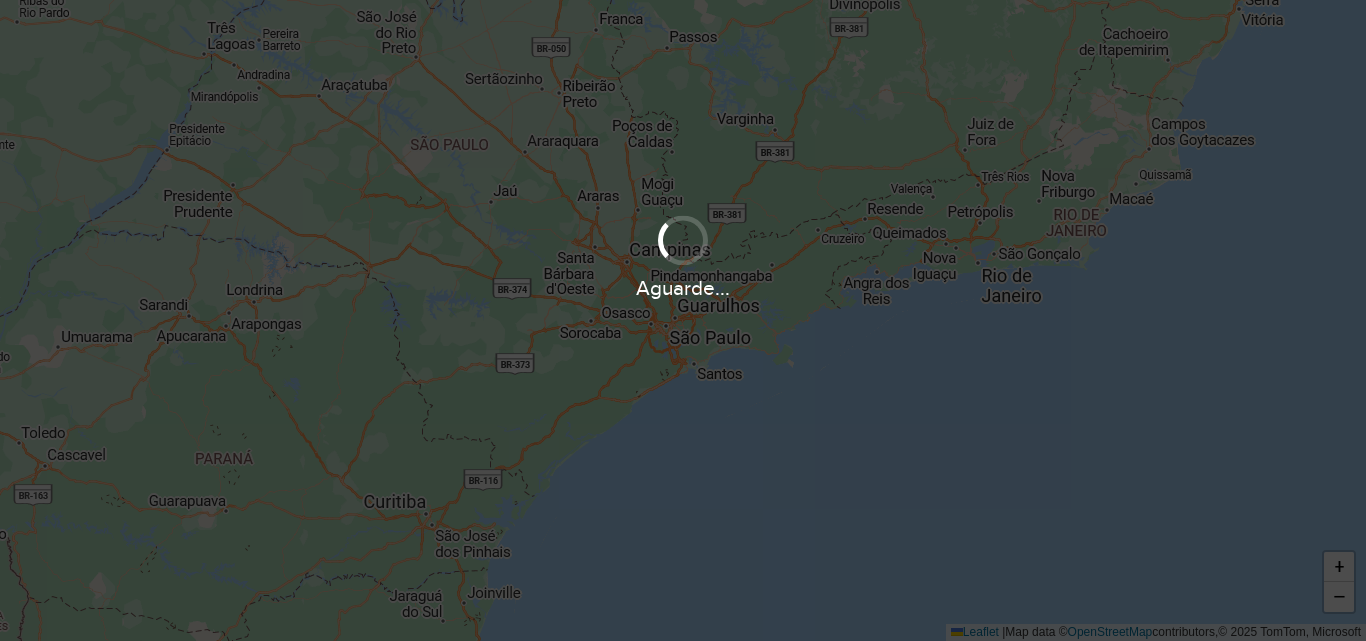 scroll, scrollTop: 0, scrollLeft: 0, axis: both 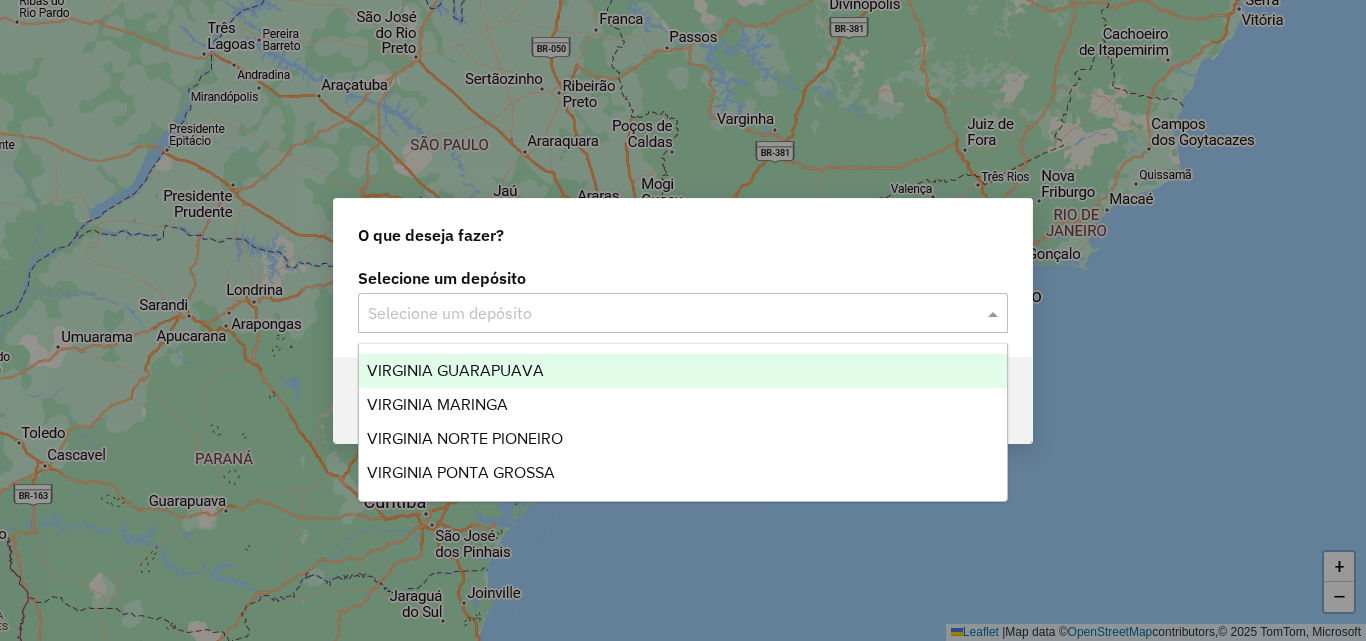 click 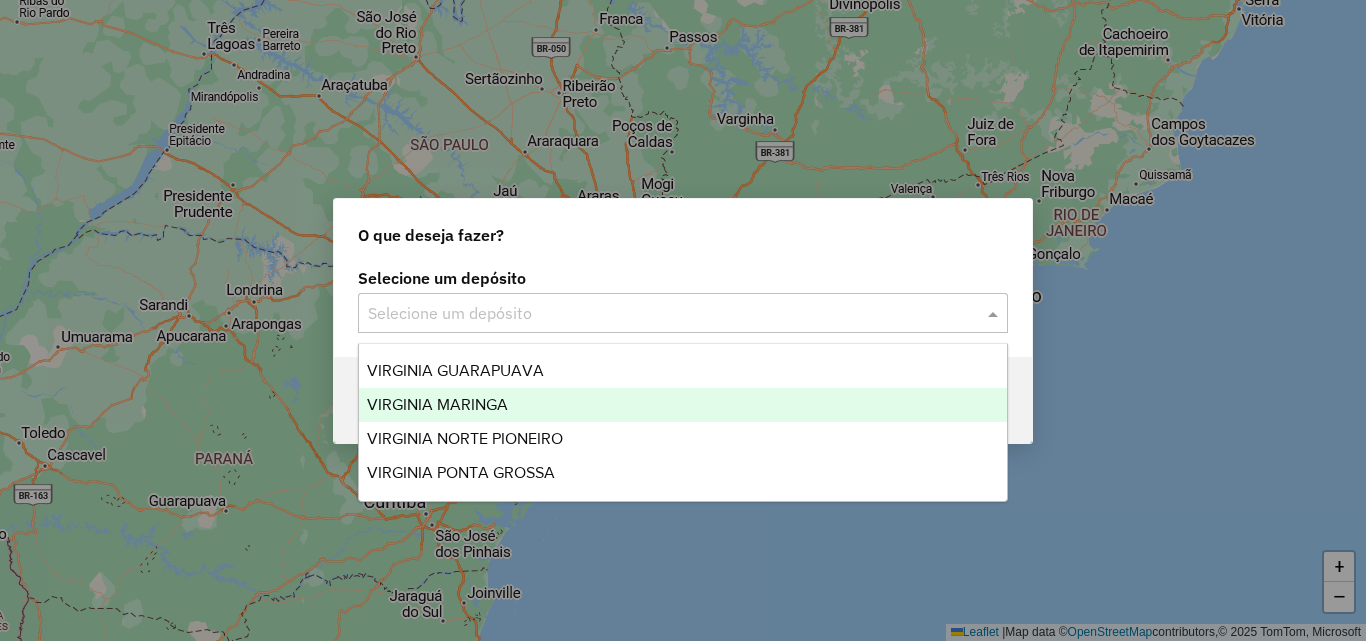 click on "VIRGINIA MARINGA" at bounding box center (683, 405) 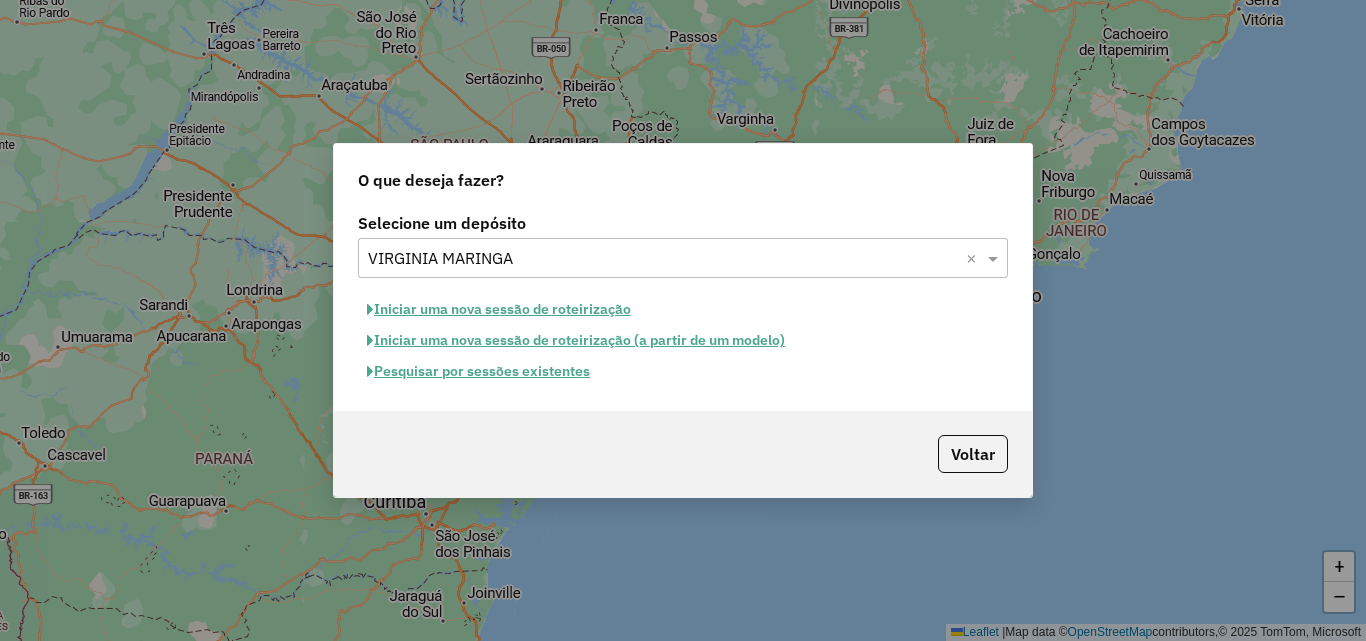 click on "Pesquisar por sessões existentes" 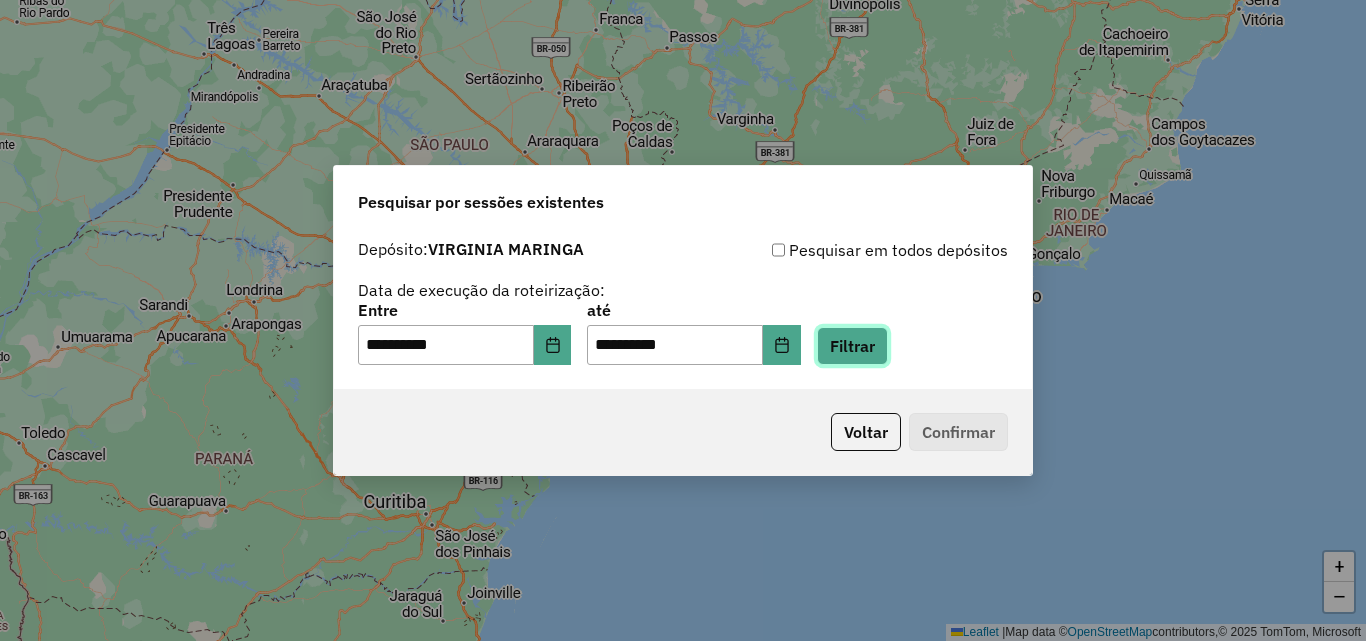 click on "Filtrar" 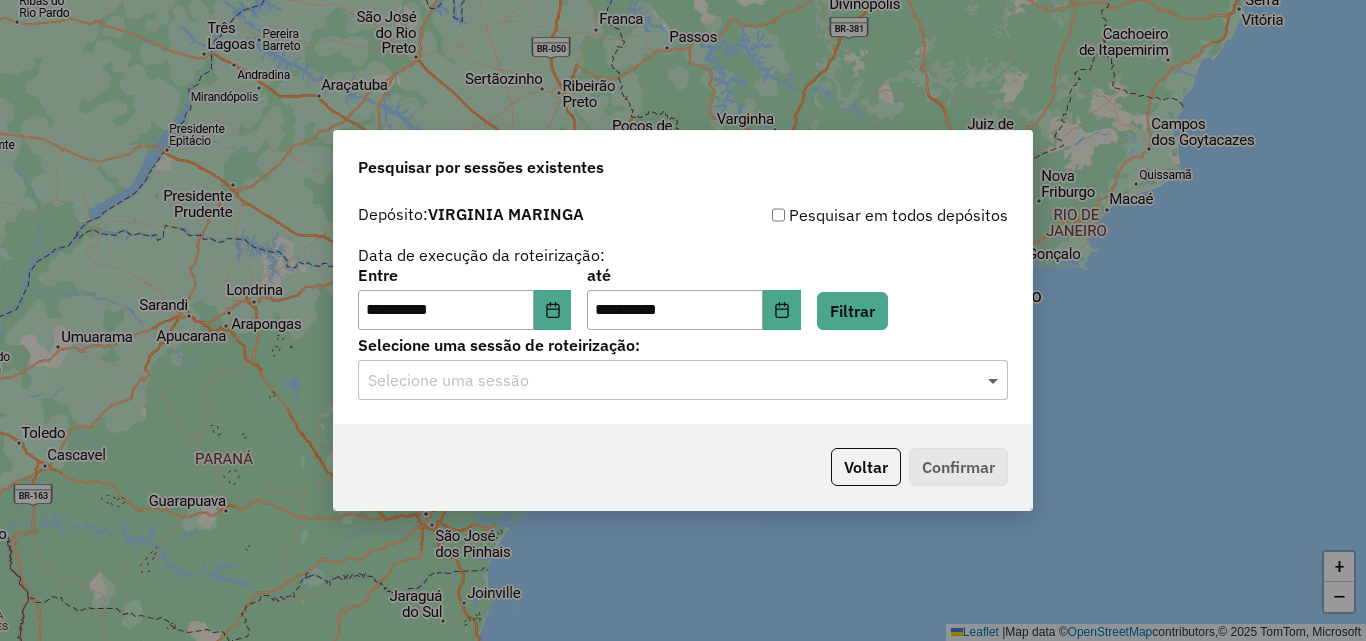 click 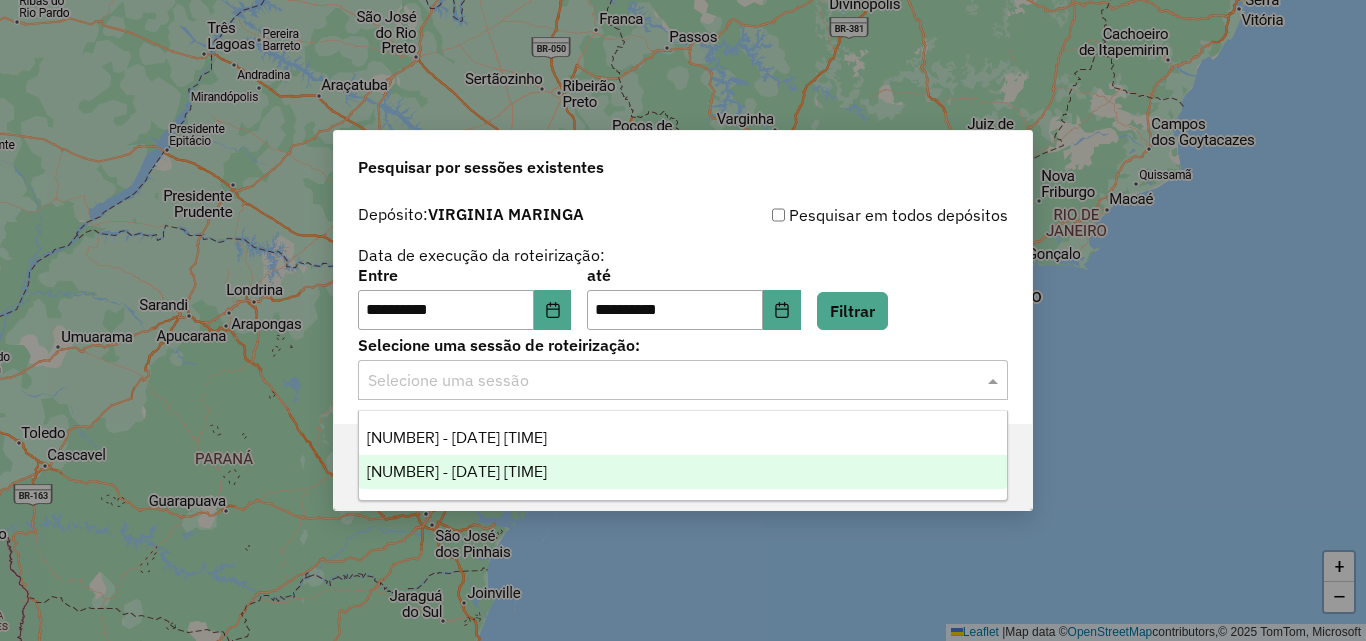 click on "975735 - 06/08/2025 22:55" at bounding box center (683, 472) 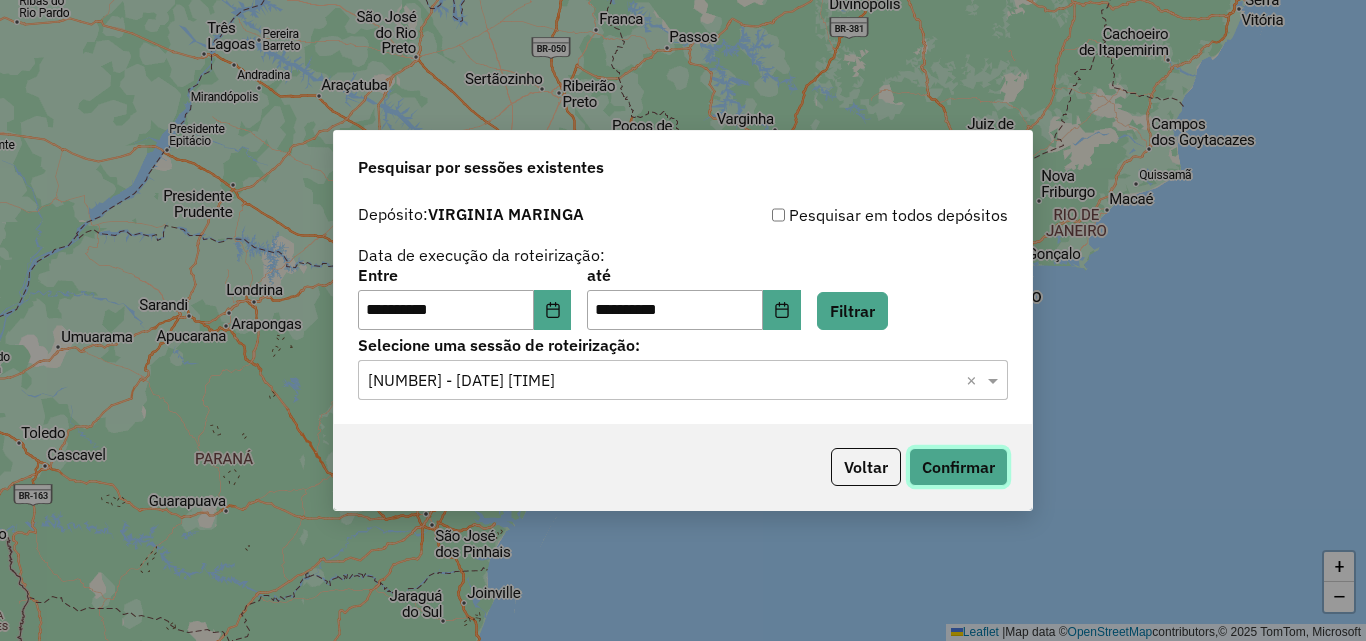 click on "Confirmar" 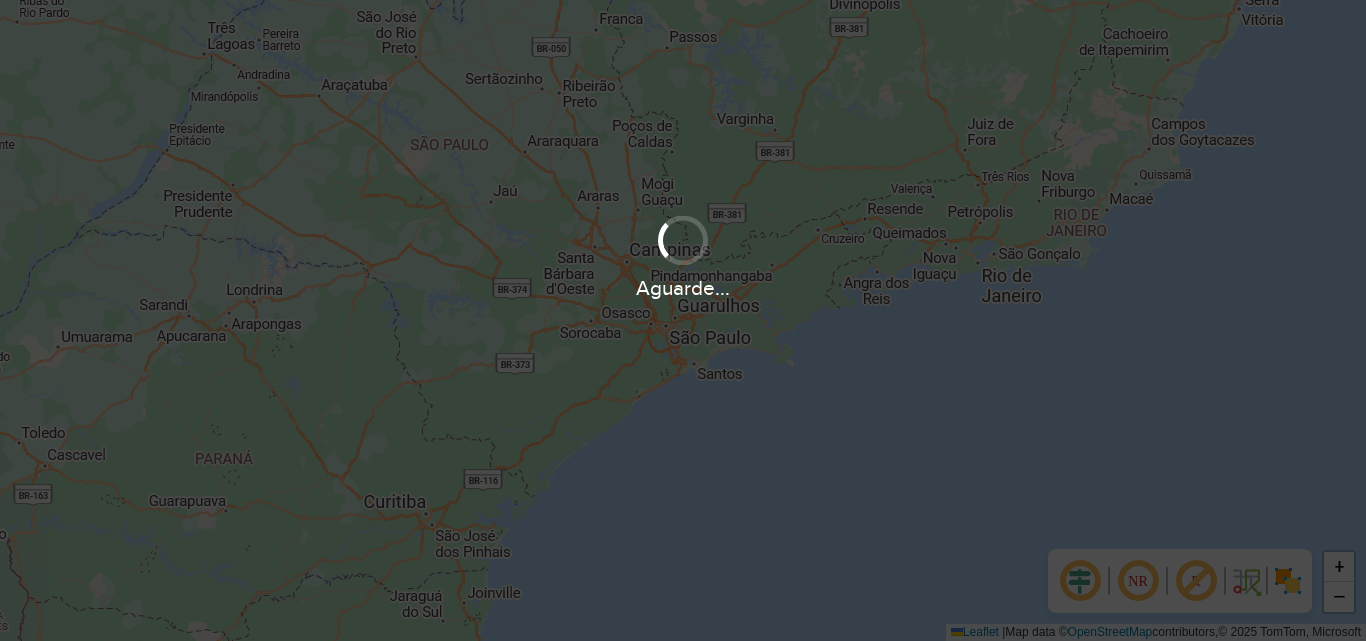 scroll, scrollTop: 0, scrollLeft: 0, axis: both 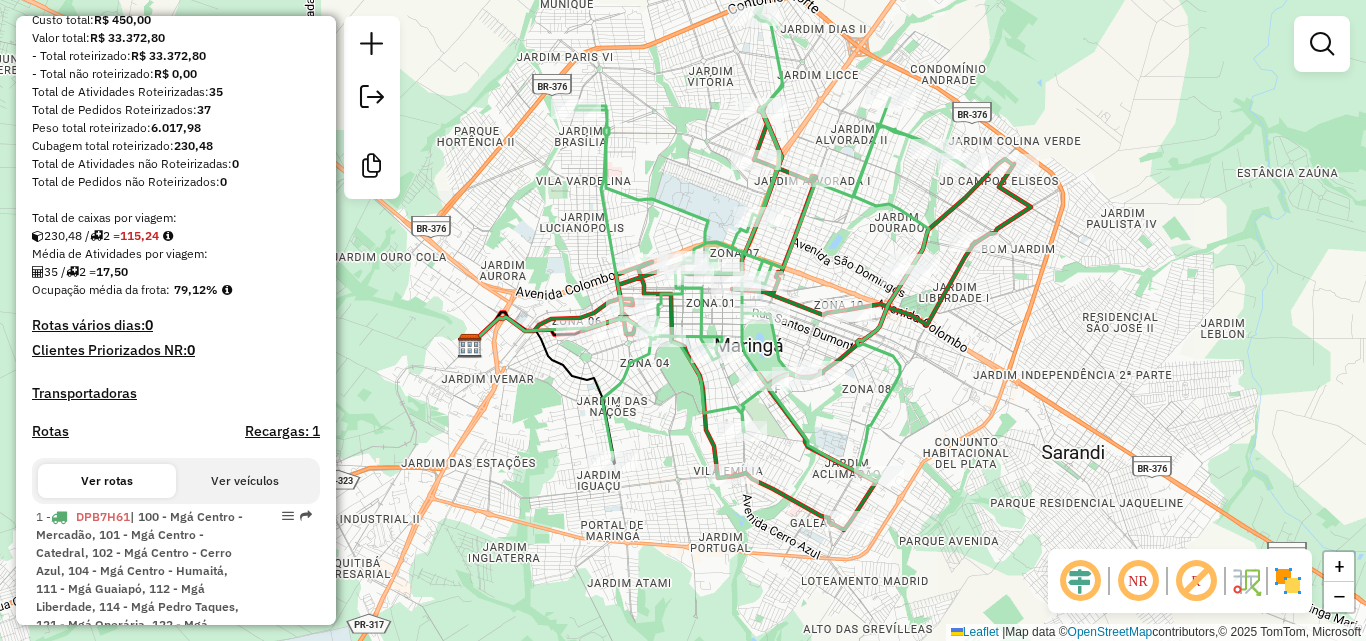 drag, startPoint x: 981, startPoint y: 489, endPoint x: 1175, endPoint y: 301, distance: 270.1481 